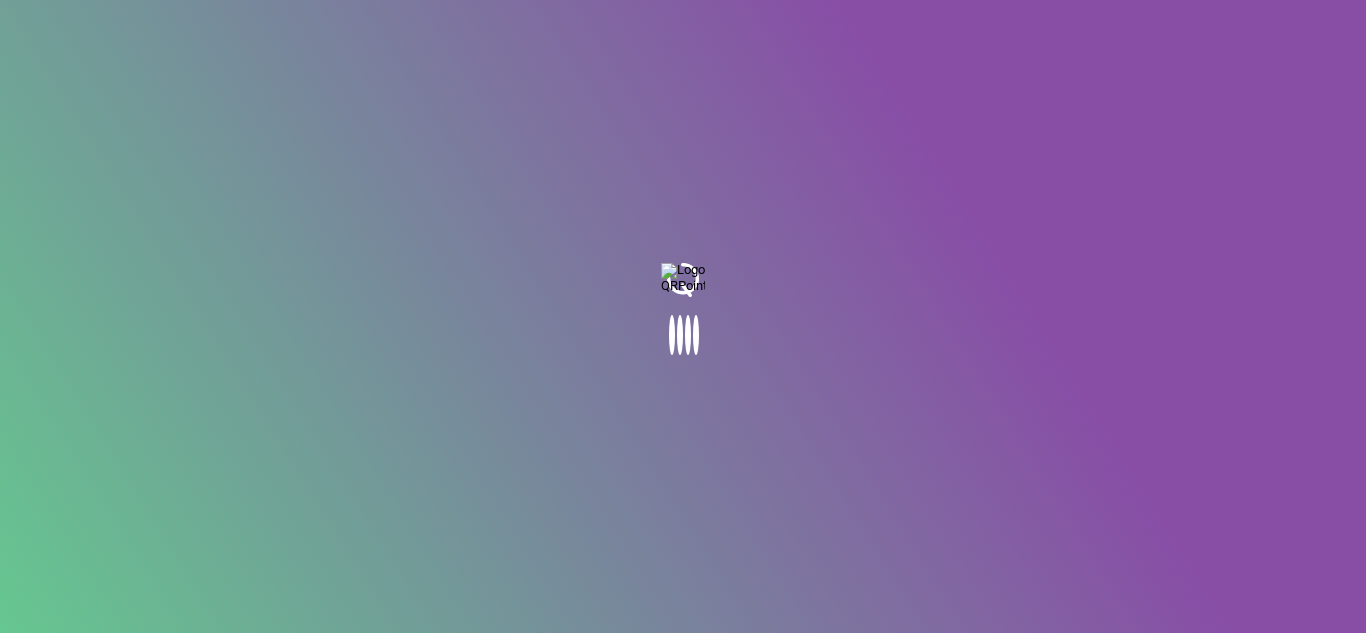 scroll, scrollTop: 0, scrollLeft: 0, axis: both 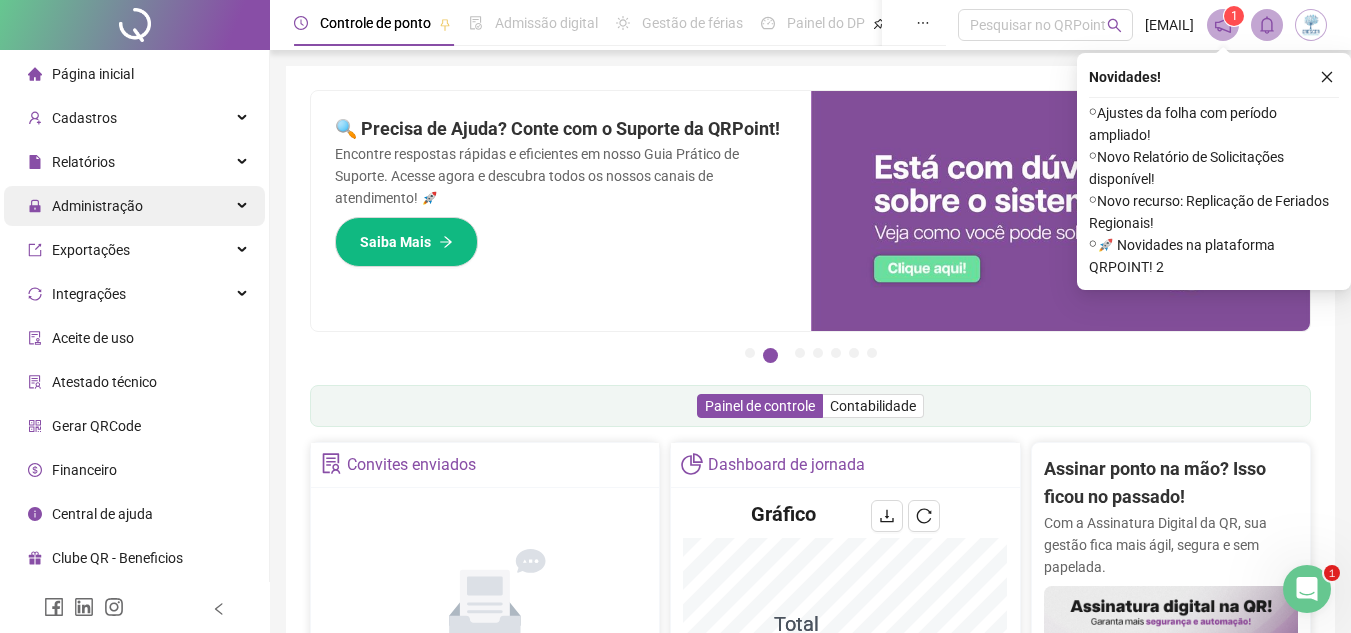 click on "Administração" at bounding box center (134, 206) 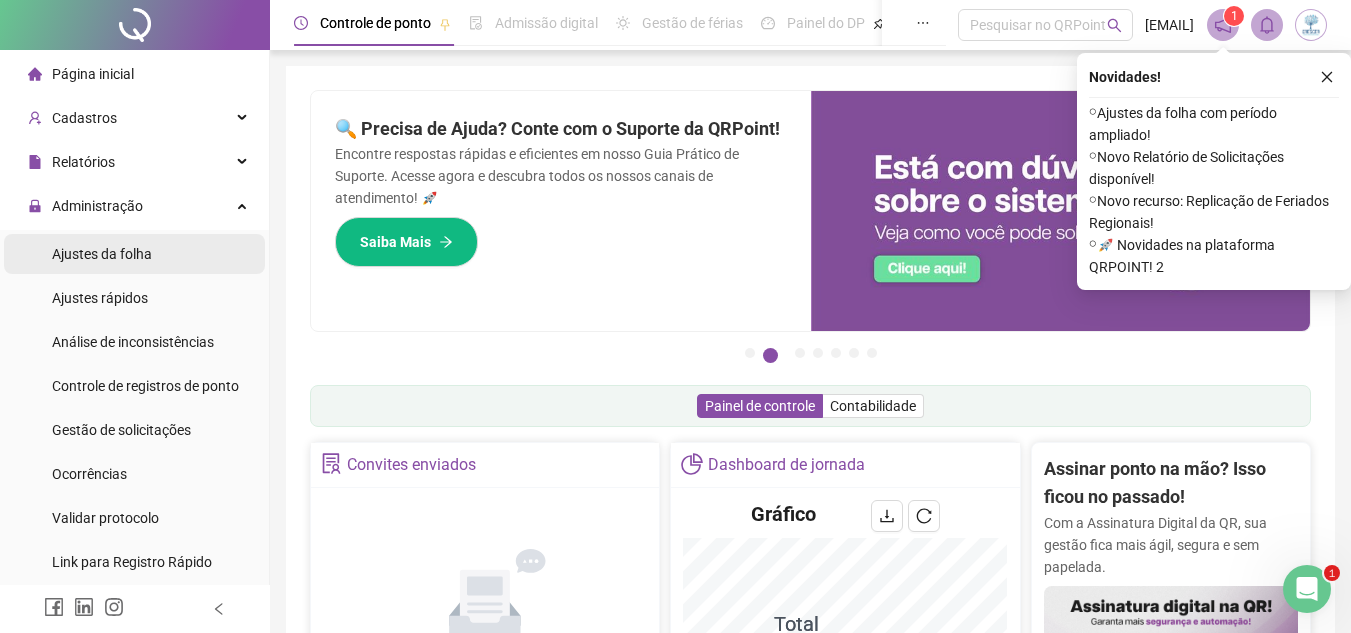 drag, startPoint x: 148, startPoint y: 254, endPoint x: 154, endPoint y: 270, distance: 17.088007 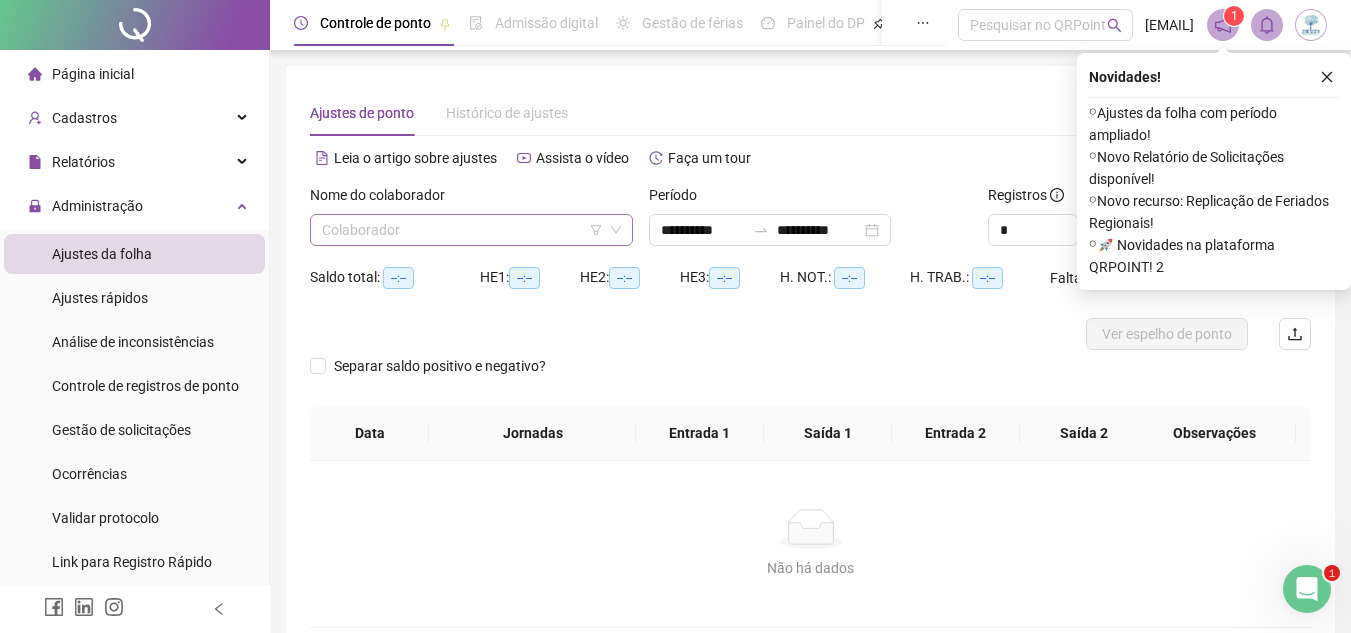 click at bounding box center (465, 230) 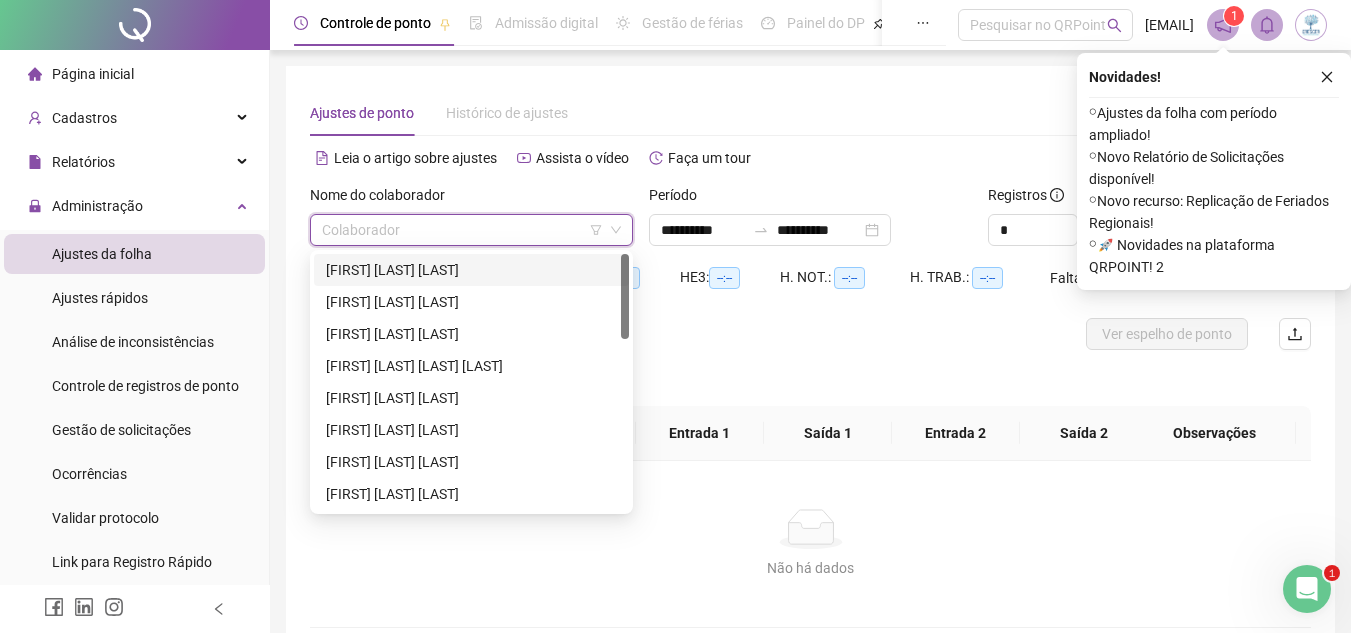 drag, startPoint x: 443, startPoint y: 274, endPoint x: 636, endPoint y: 228, distance: 198.40614 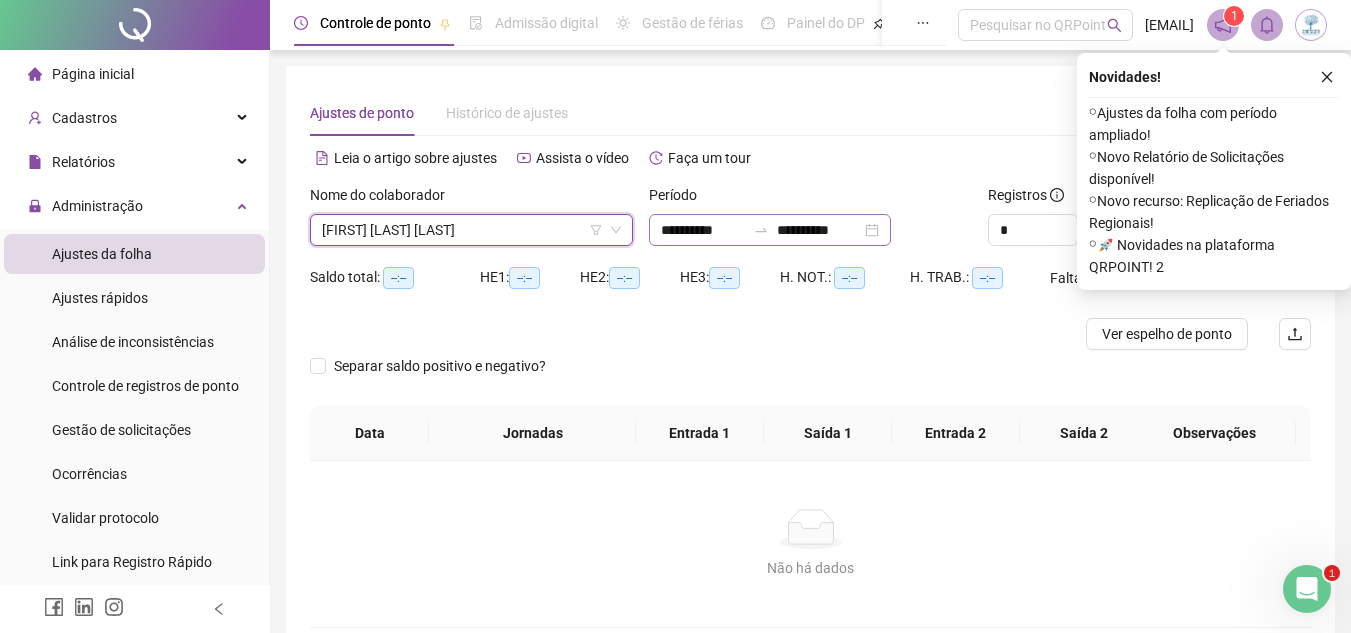 click on "**********" at bounding box center (770, 230) 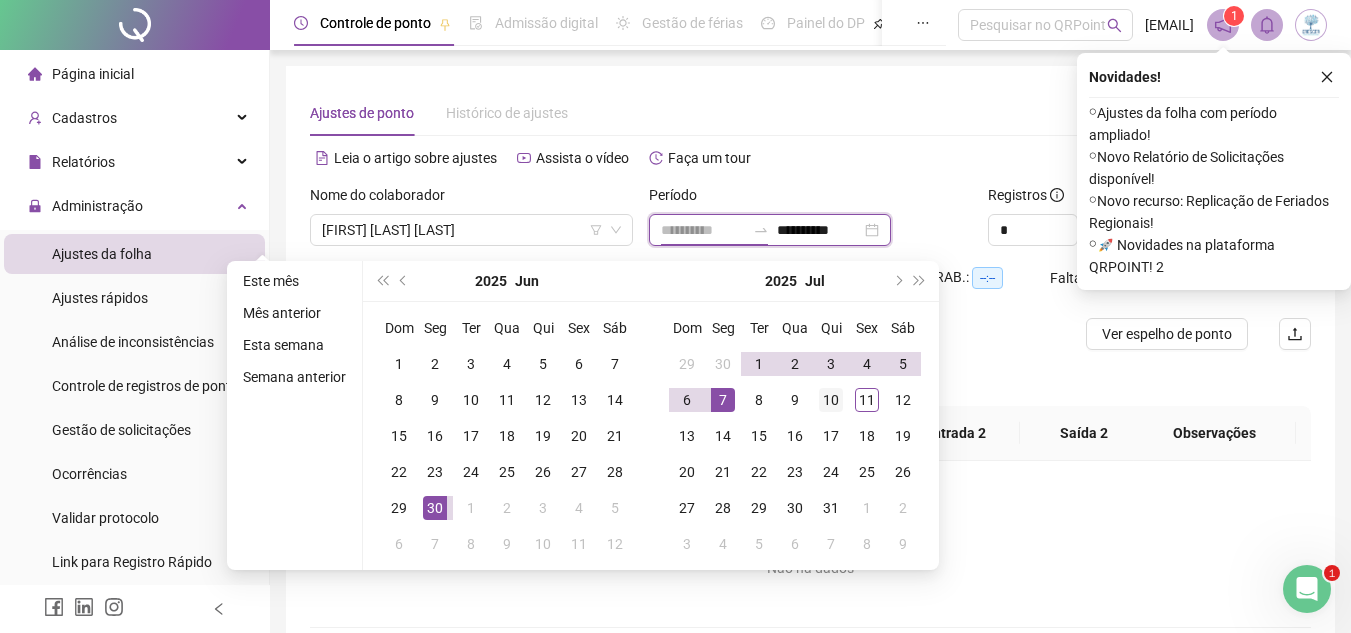 type on "**********" 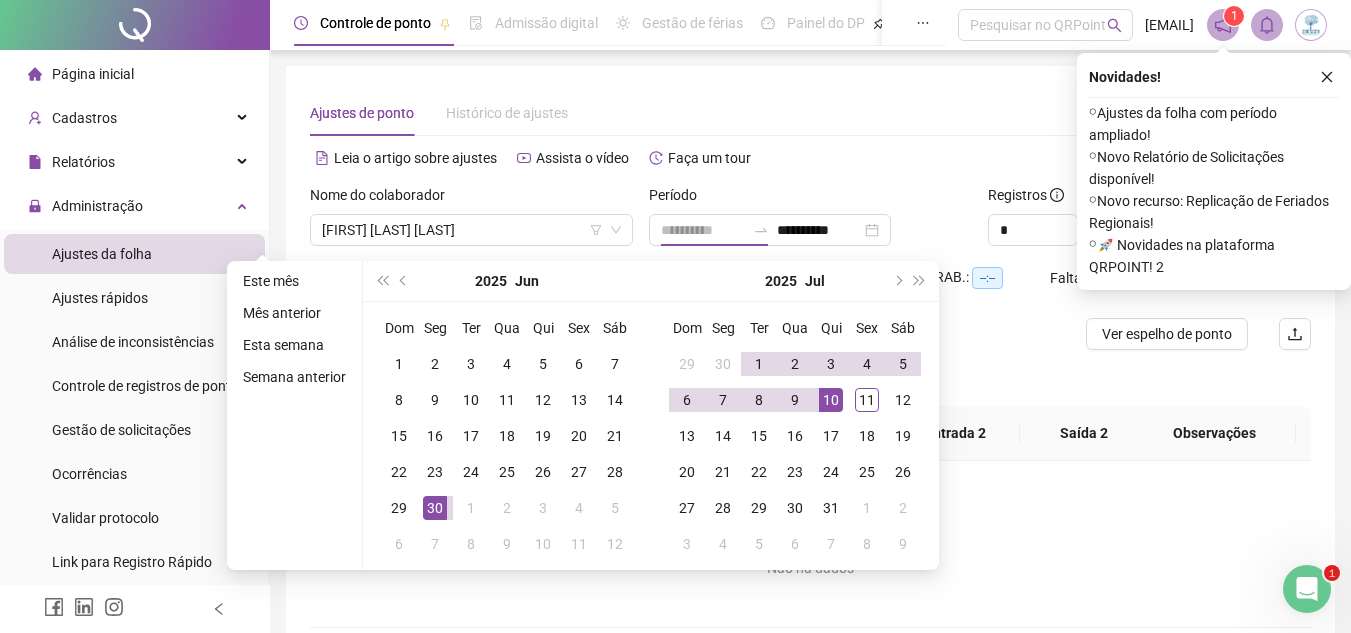click on "10" at bounding box center [831, 400] 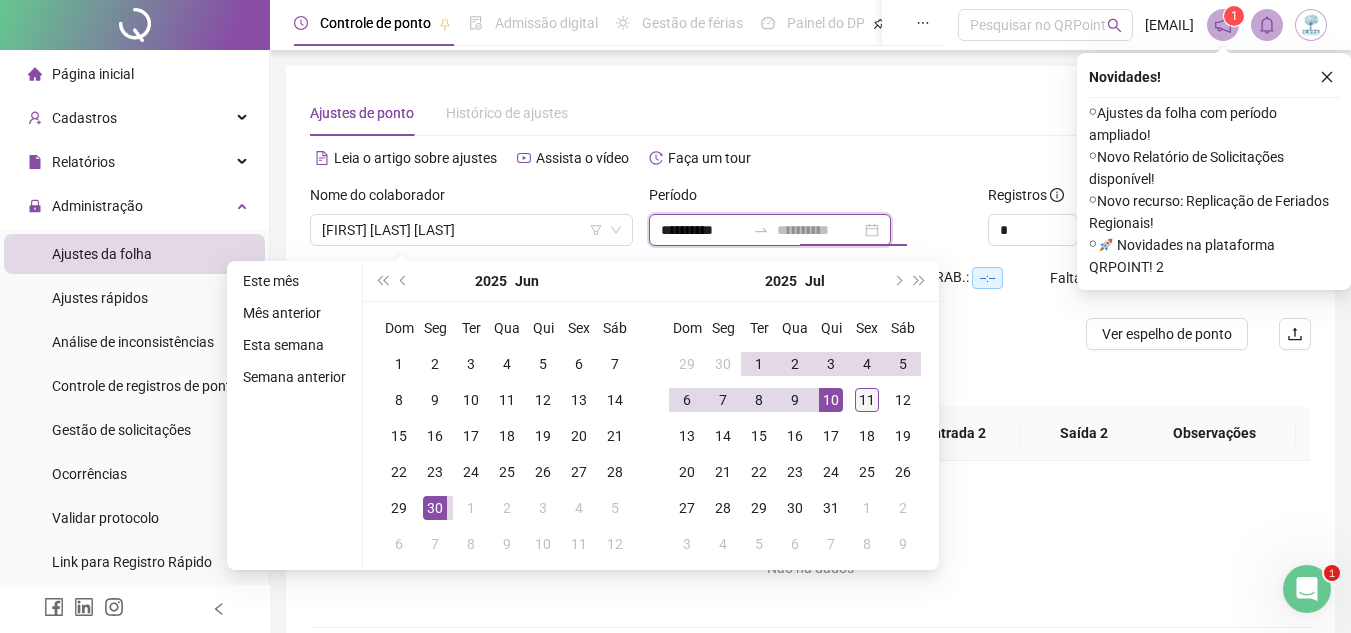 type on "**********" 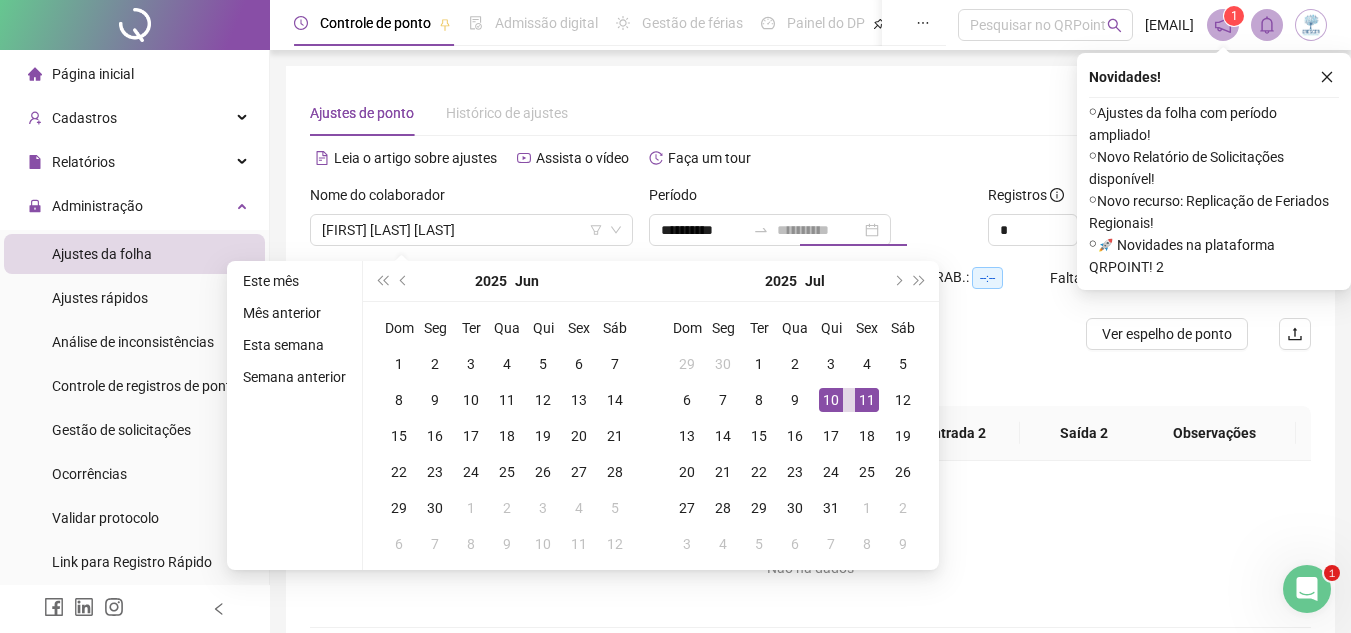 drag, startPoint x: 855, startPoint y: 402, endPoint x: 896, endPoint y: 386, distance: 44.011364 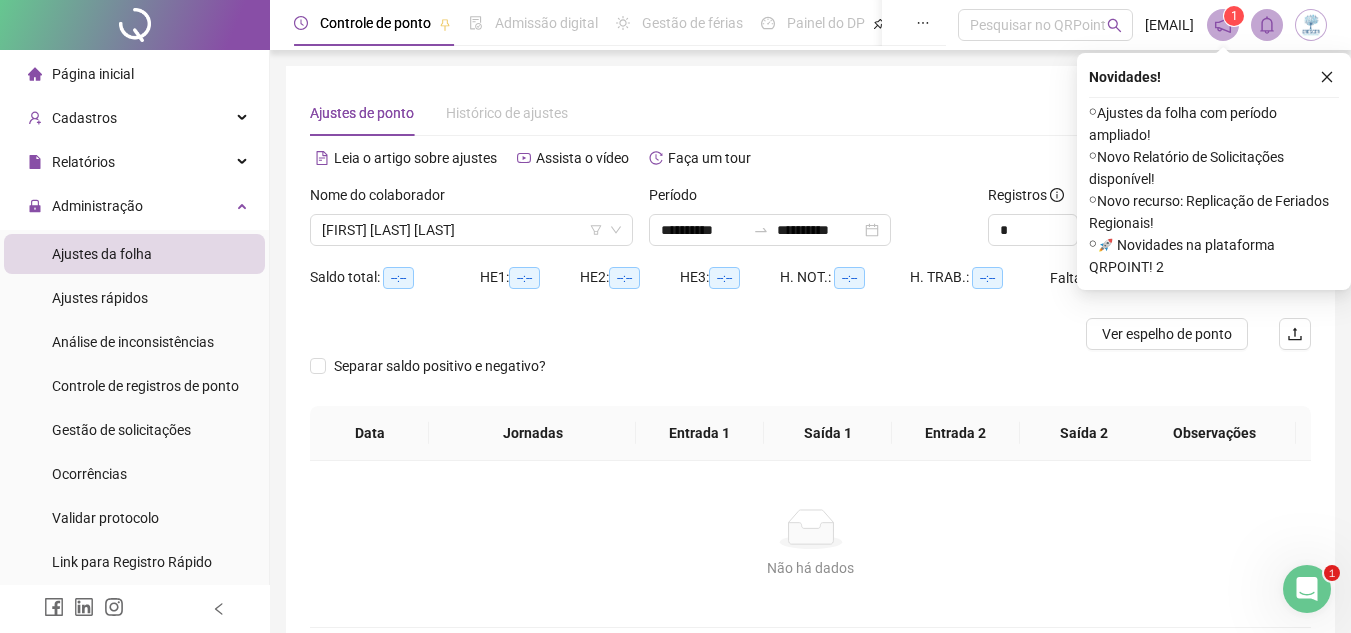 click at bounding box center (1327, 77) 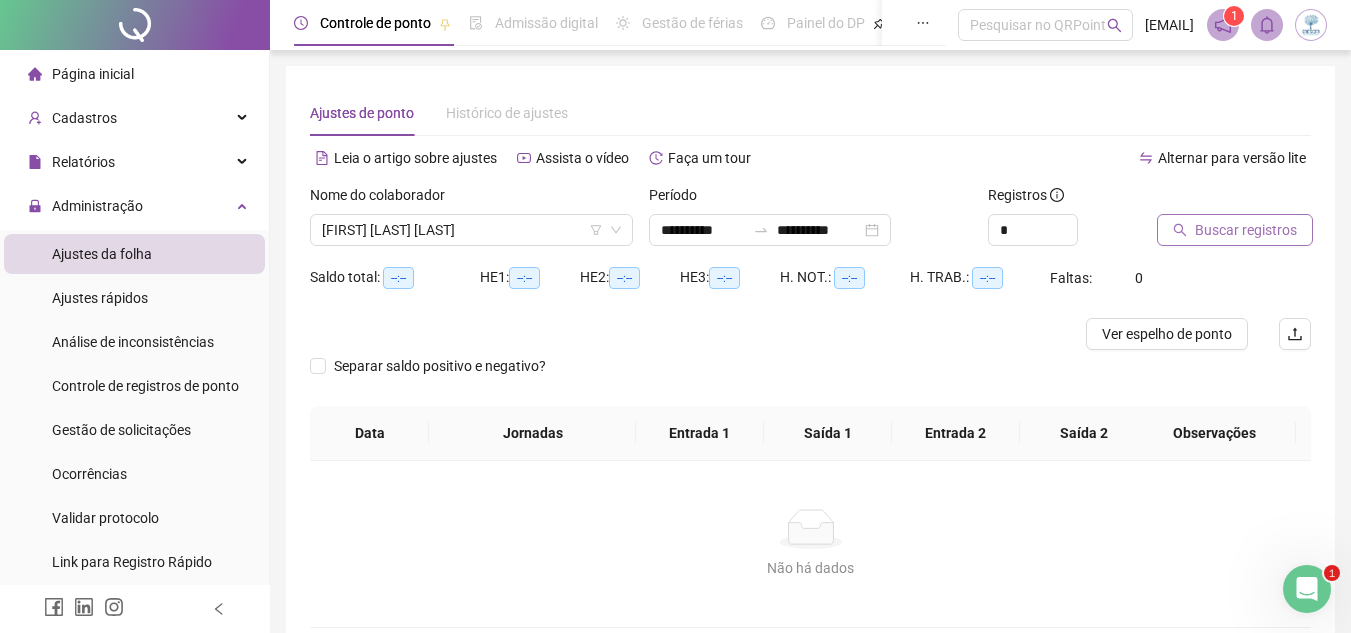 click on "Buscar registros" at bounding box center (1246, 230) 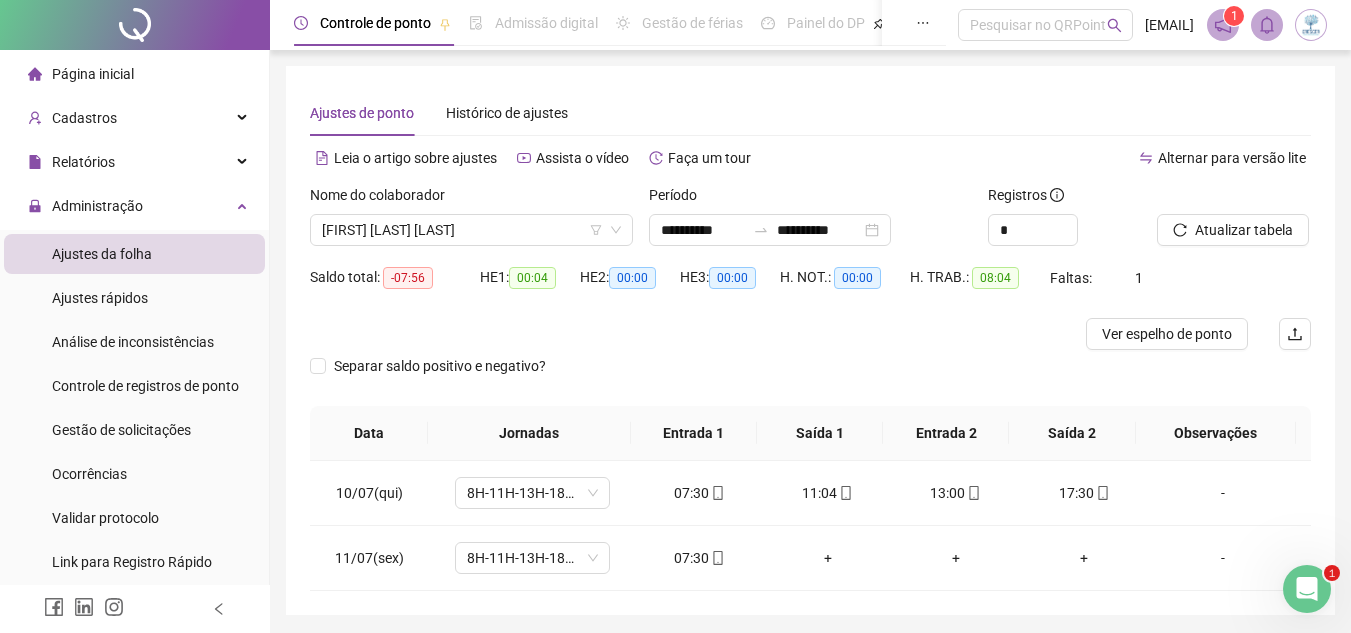 click on "Nome do colaborador" at bounding box center (471, 199) 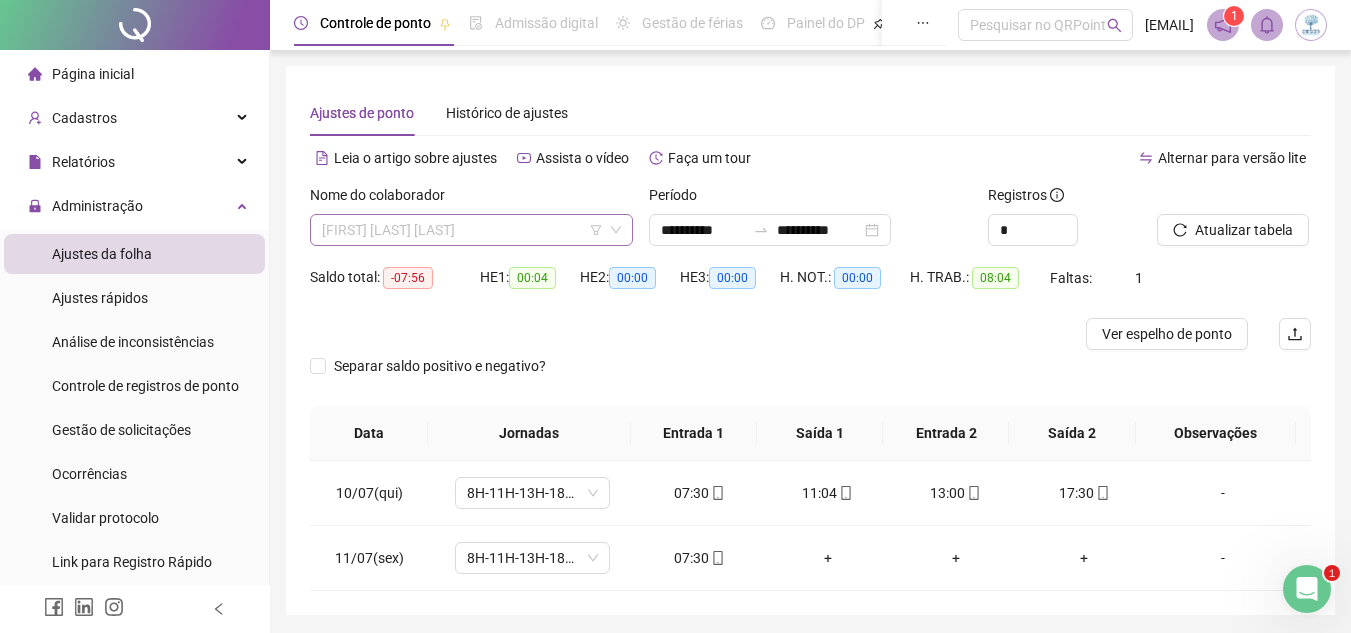 click on "[FIRST] [LAST] [LAST]" at bounding box center [471, 230] 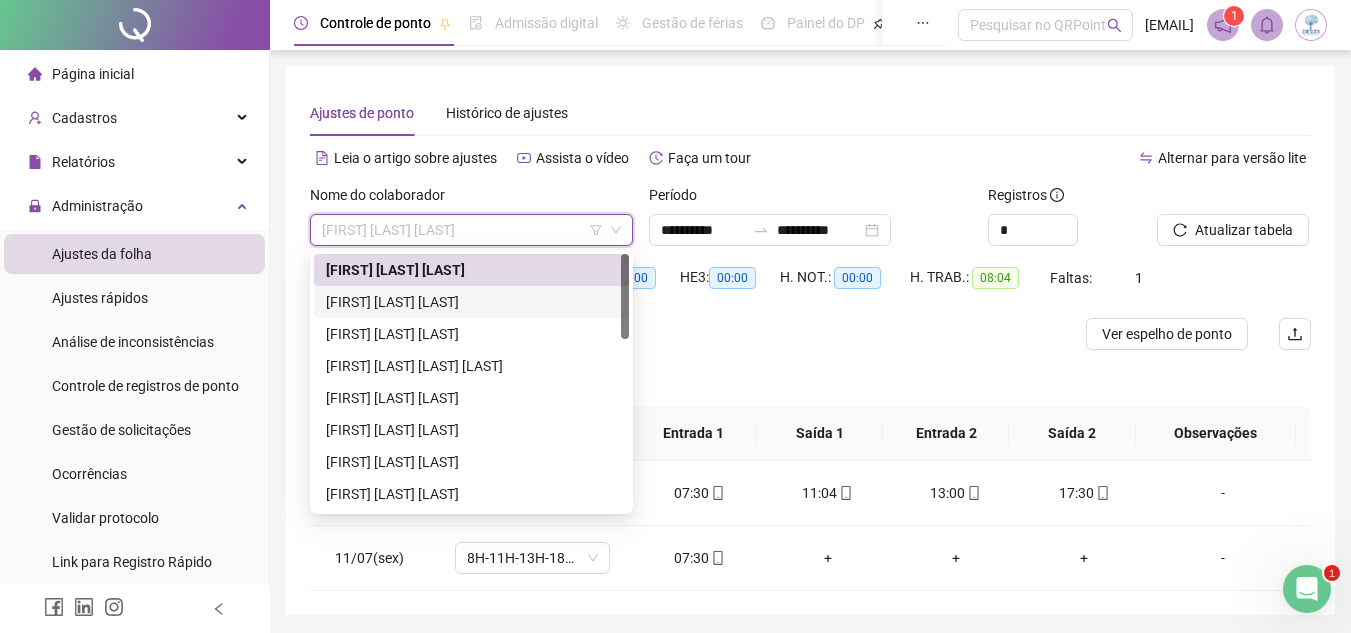 drag, startPoint x: 455, startPoint y: 302, endPoint x: 577, endPoint y: 269, distance: 126.38433 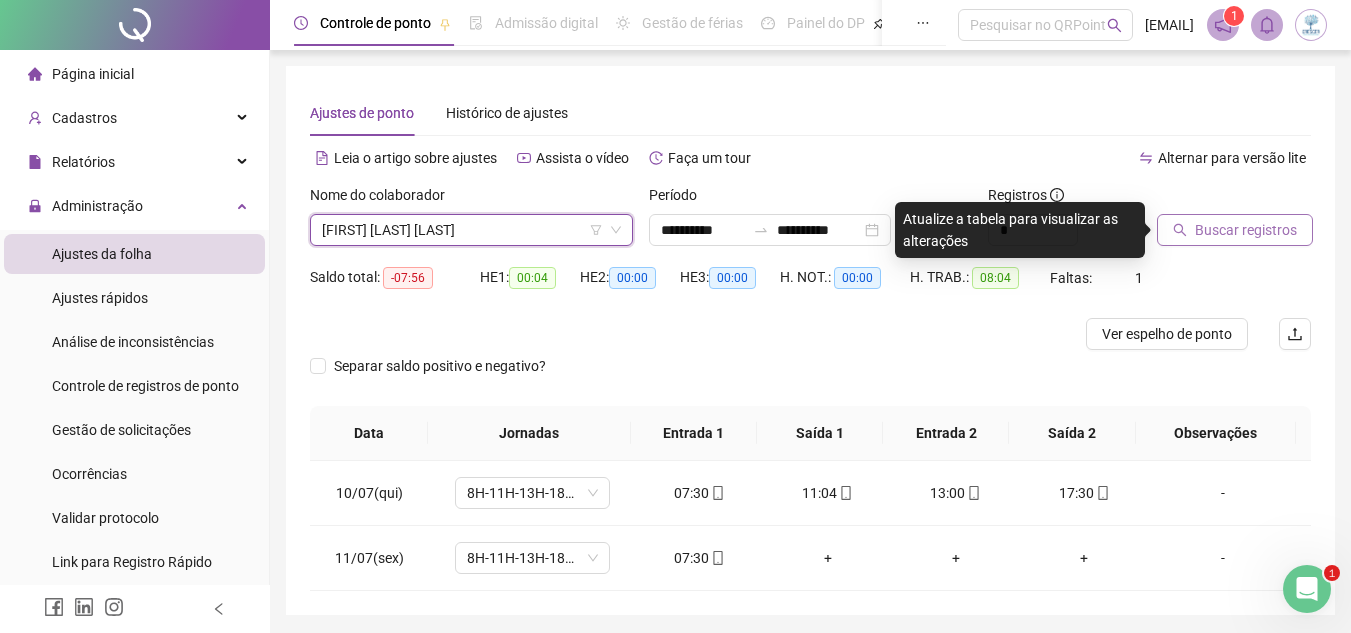 click on "Buscar registros" at bounding box center (1235, 230) 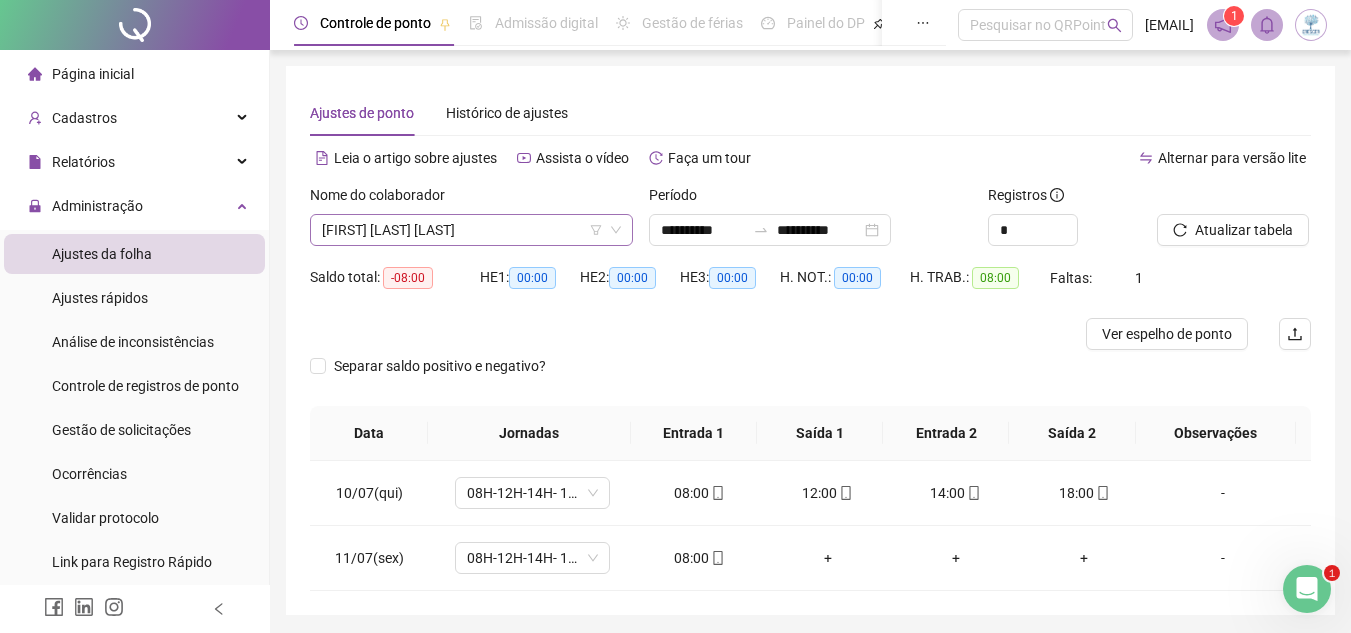 click on "[FIRST] [LAST] [LAST]" at bounding box center (471, 230) 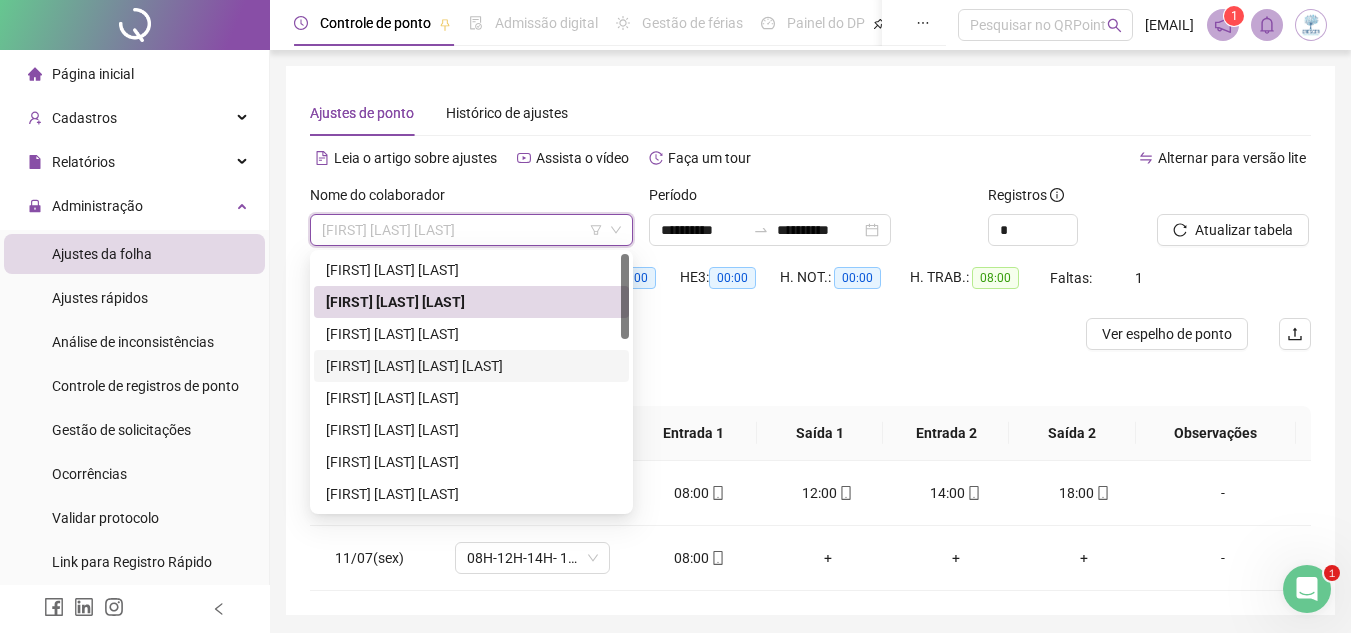 drag, startPoint x: 499, startPoint y: 372, endPoint x: 808, endPoint y: 248, distance: 332.95193 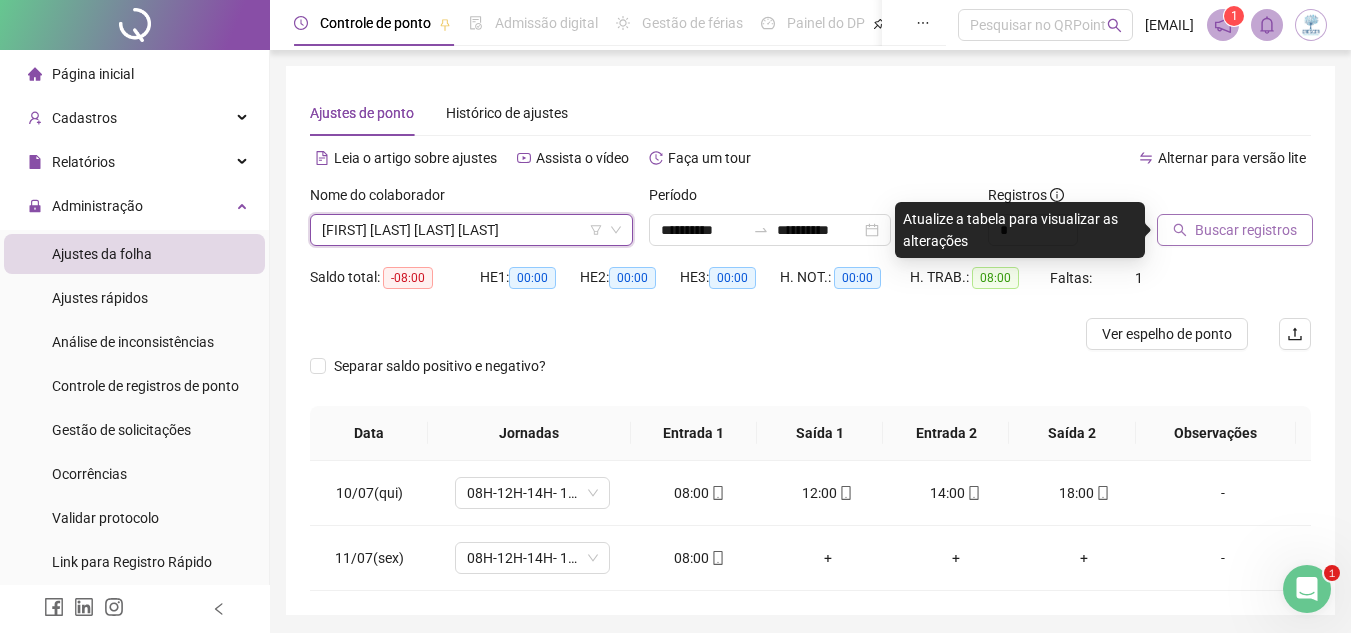 click on "Buscar registros" at bounding box center (1246, 230) 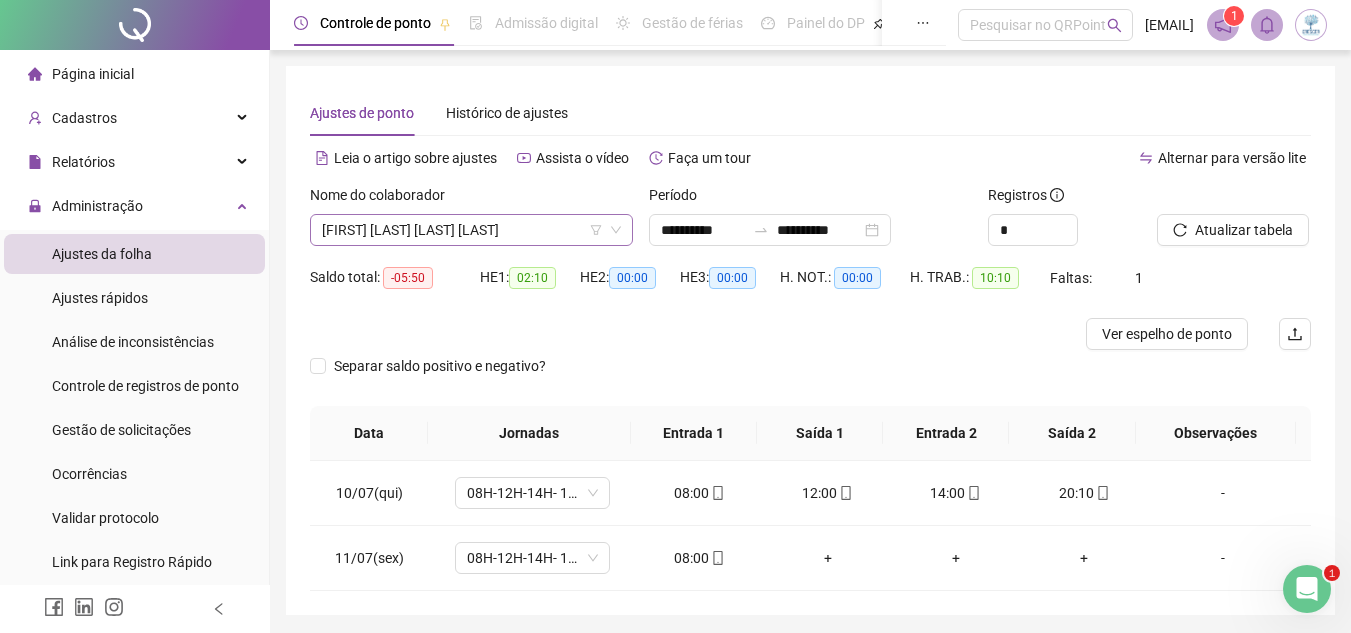 click on "[FIRST] [LAST] [LAST] [LAST]" at bounding box center (471, 230) 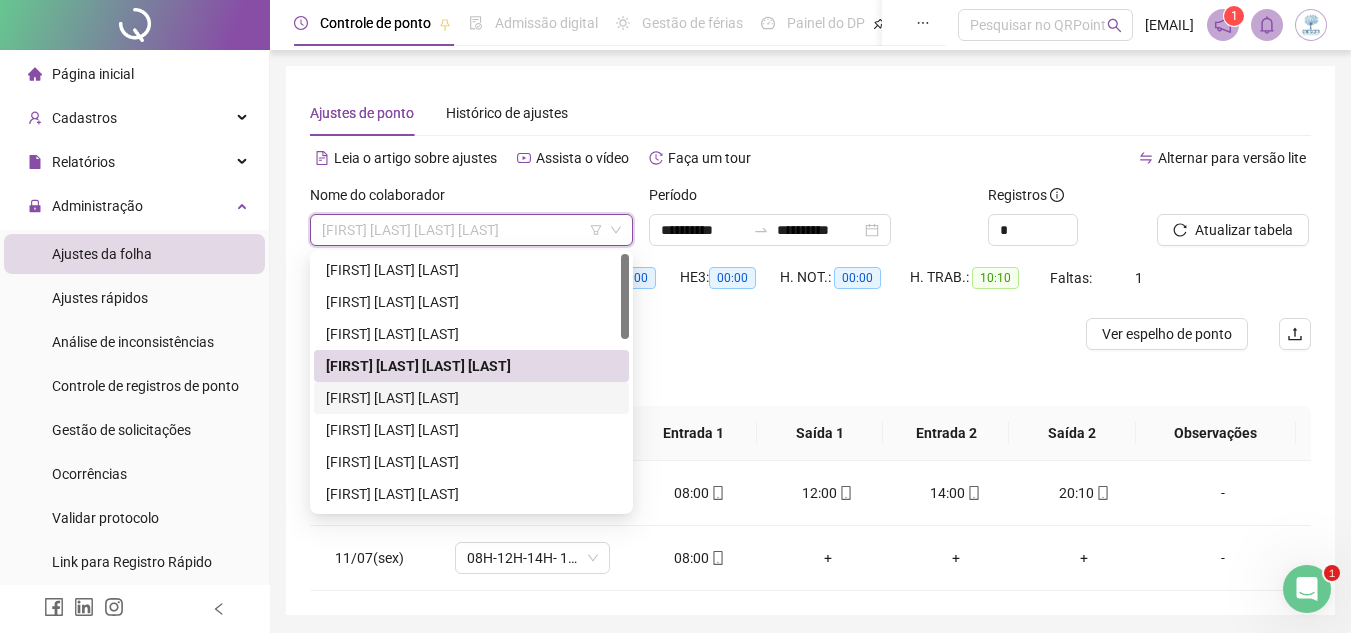 drag, startPoint x: 496, startPoint y: 408, endPoint x: 857, endPoint y: 282, distance: 382.35718 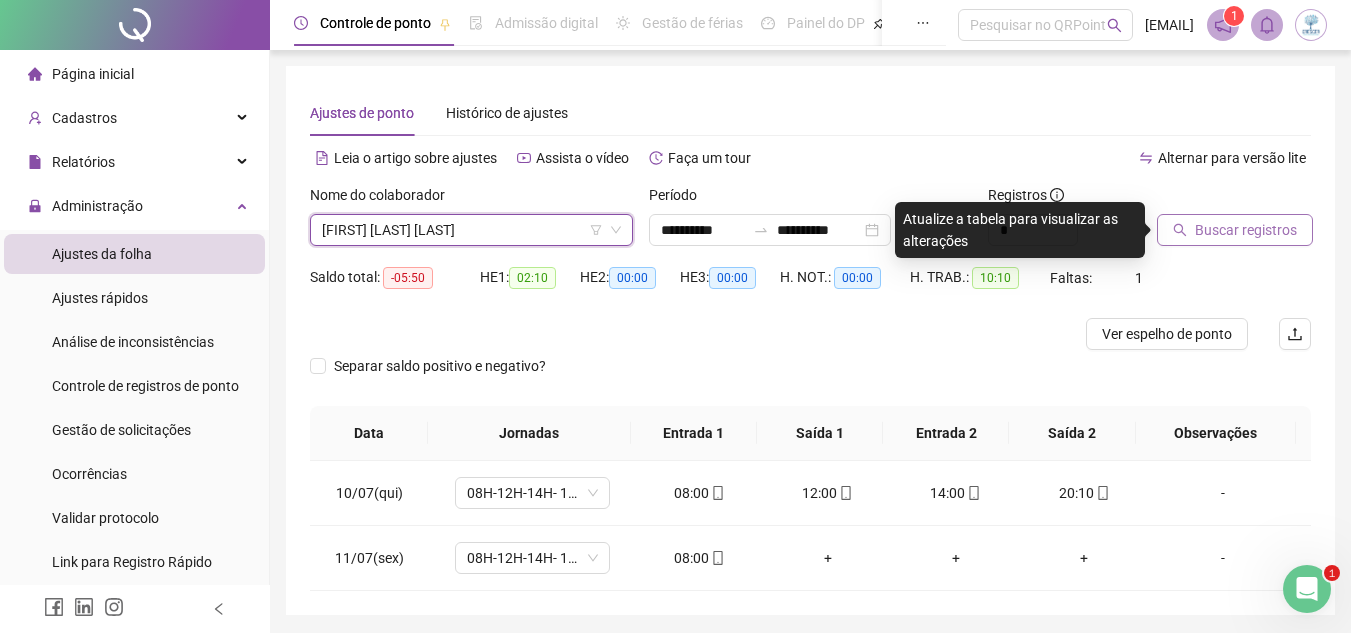 click on "Buscar registros" at bounding box center (1246, 230) 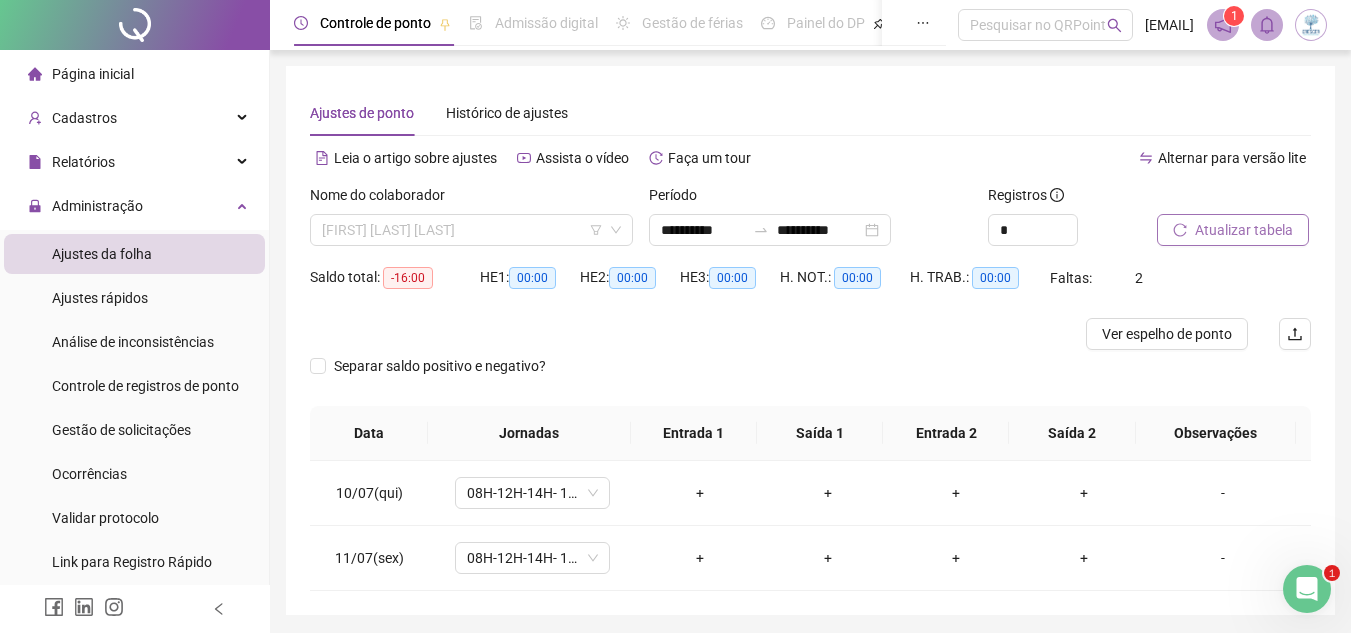 drag, startPoint x: 457, startPoint y: 235, endPoint x: 451, endPoint y: 295, distance: 60.299255 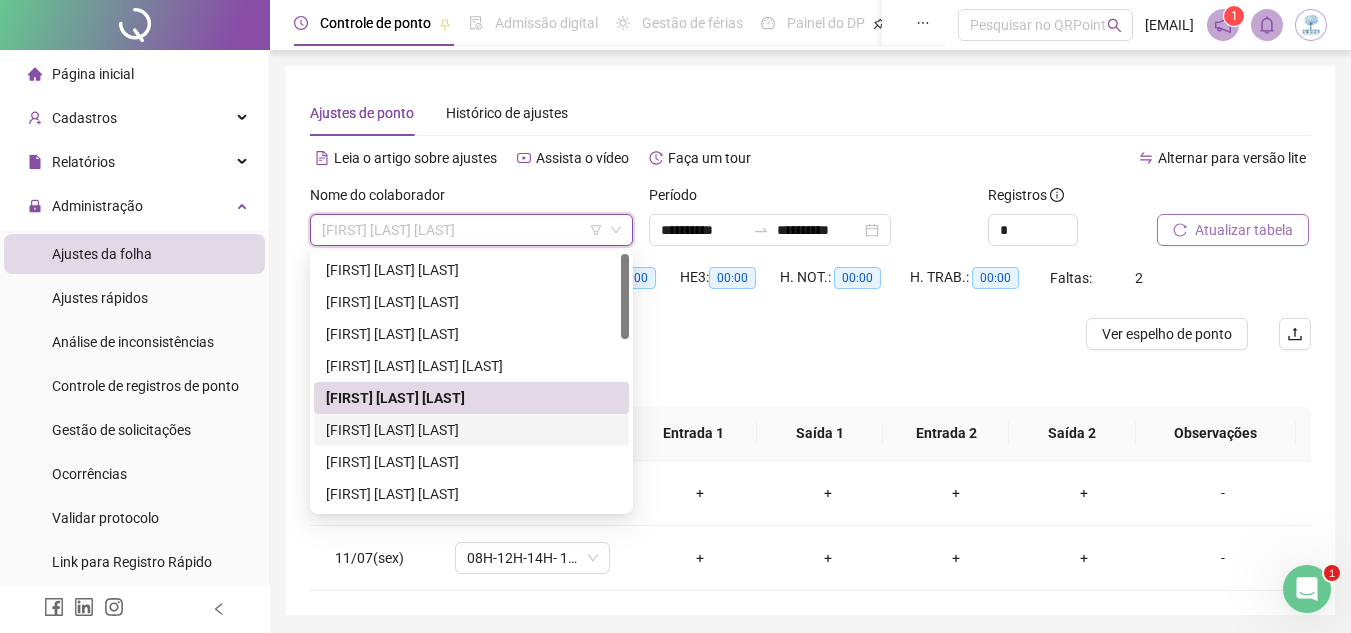 drag, startPoint x: 433, startPoint y: 432, endPoint x: 623, endPoint y: 334, distance: 213.78494 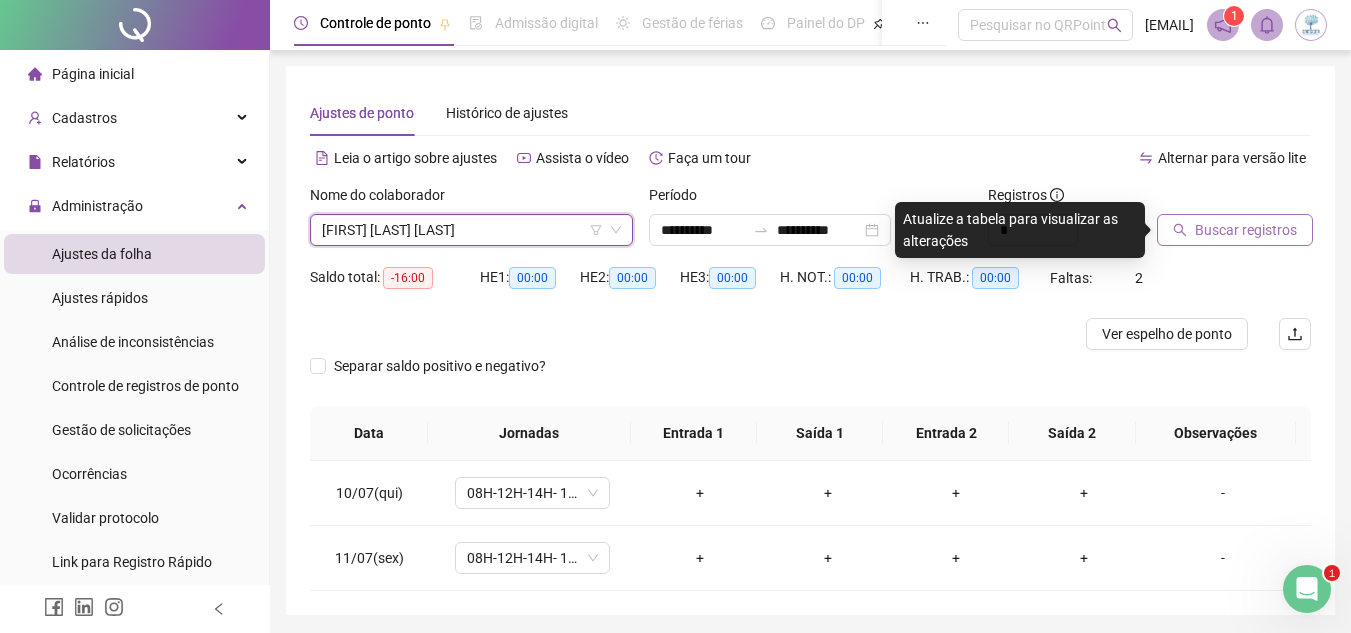 click on "Buscar registros" at bounding box center [1246, 230] 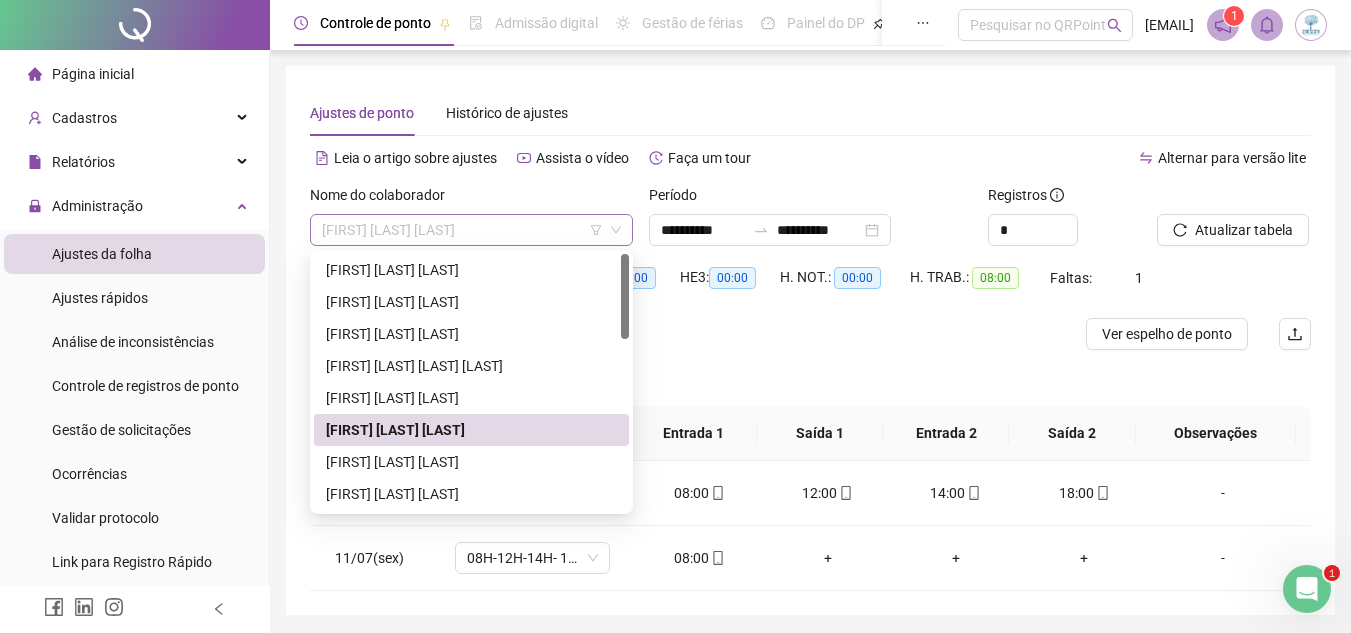 click on "[FIRST] [LAST] [LAST]" at bounding box center (471, 230) 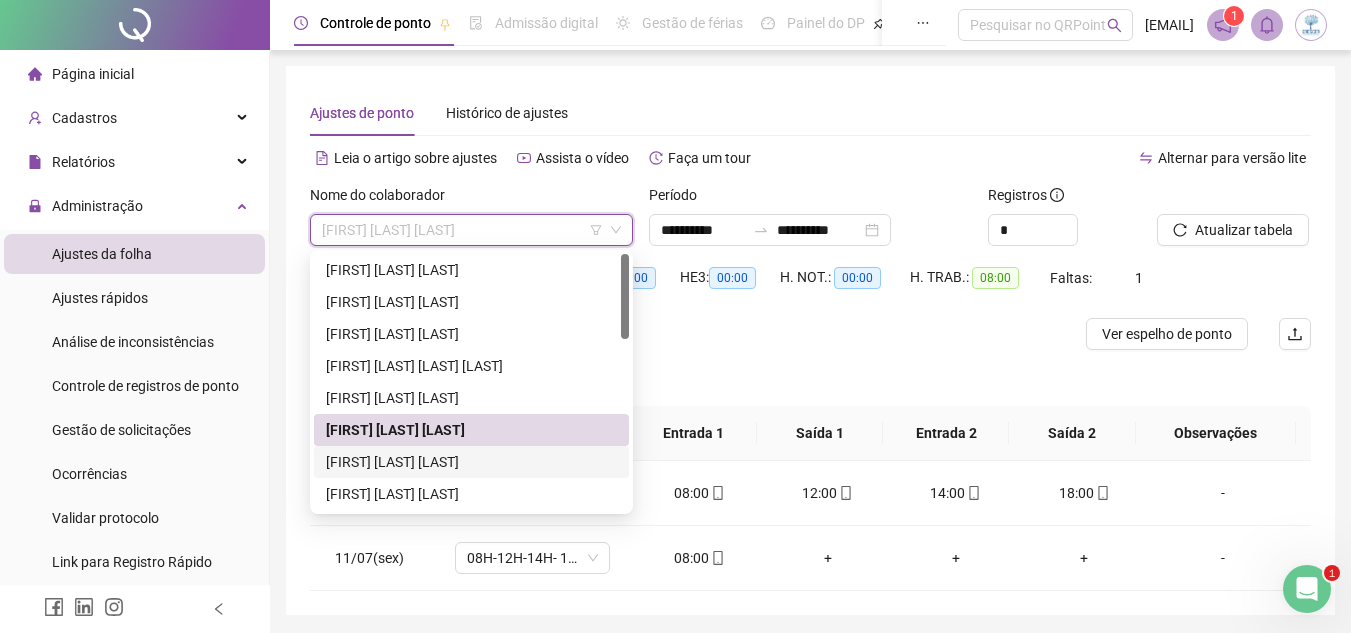 drag, startPoint x: 459, startPoint y: 465, endPoint x: 707, endPoint y: 336, distance: 279.54428 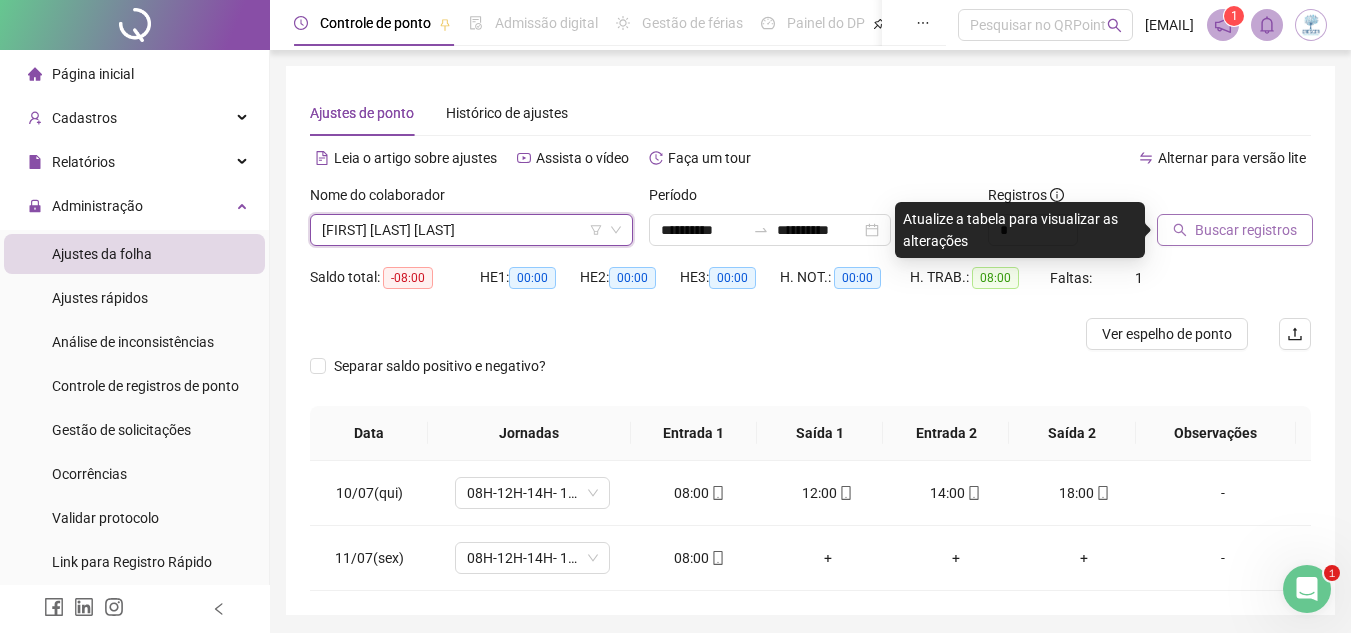 click on "Buscar registros" at bounding box center [1246, 230] 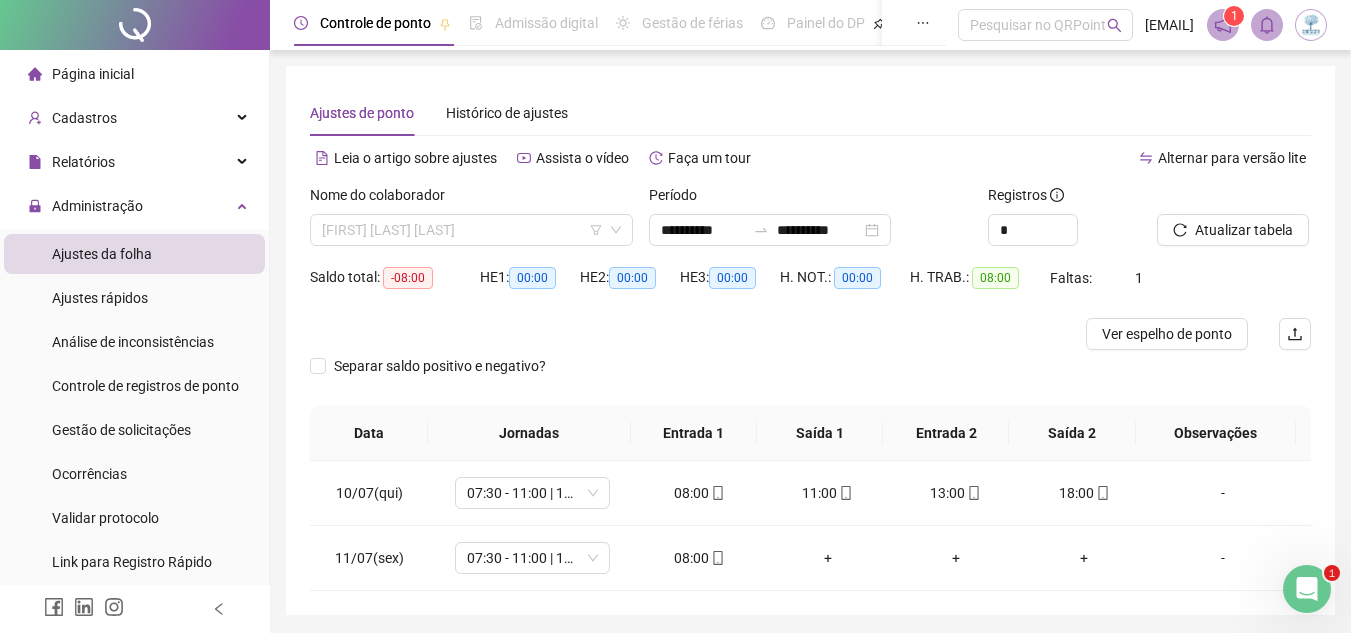 drag, startPoint x: 478, startPoint y: 226, endPoint x: 477, endPoint y: 267, distance: 41.01219 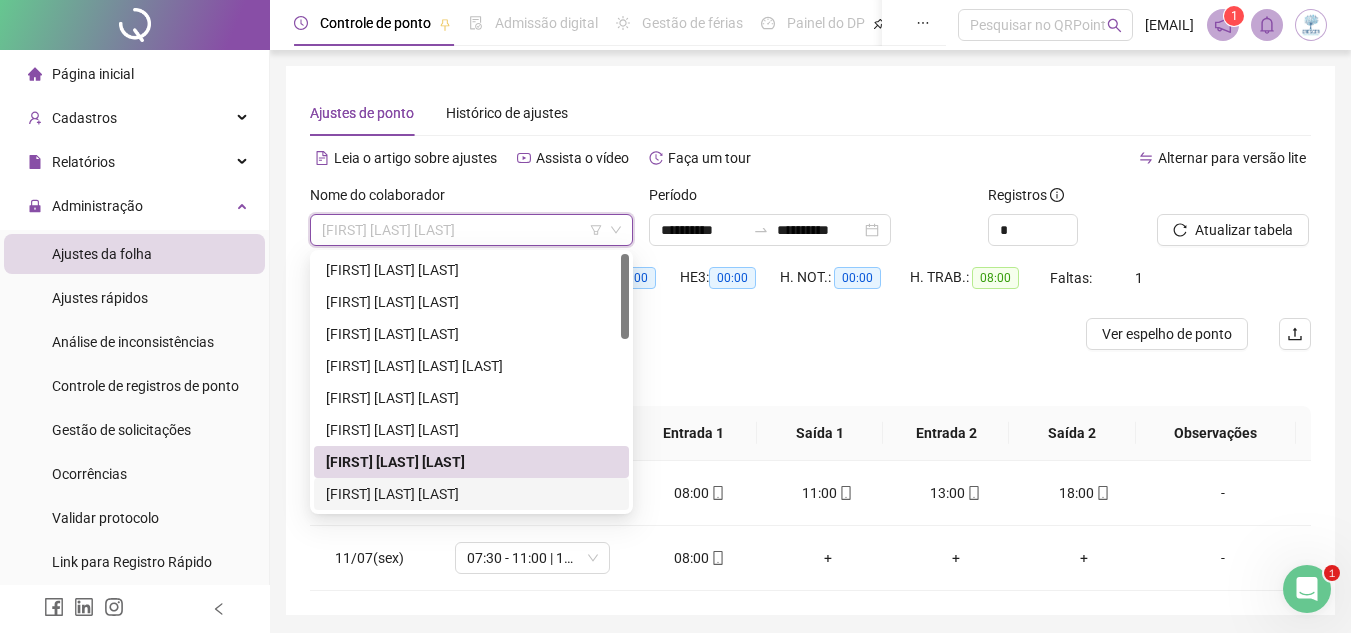 drag, startPoint x: 429, startPoint y: 499, endPoint x: 618, endPoint y: 425, distance: 202.97044 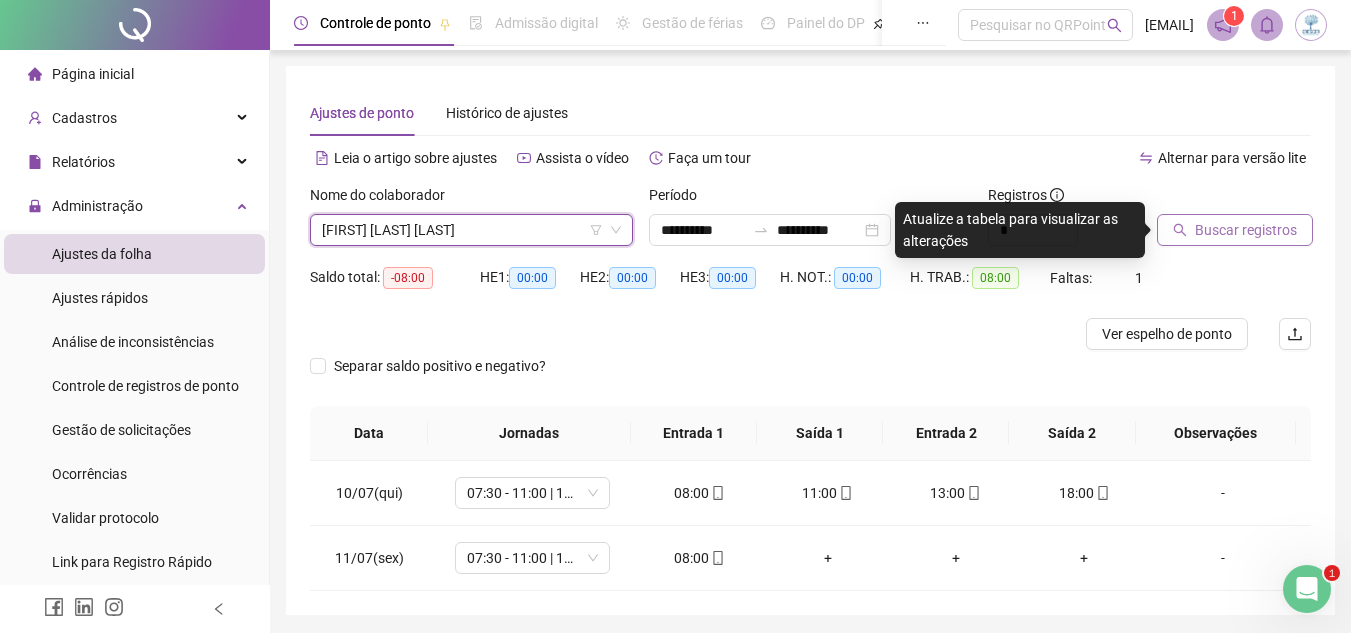 click on "Buscar registros" at bounding box center (1246, 230) 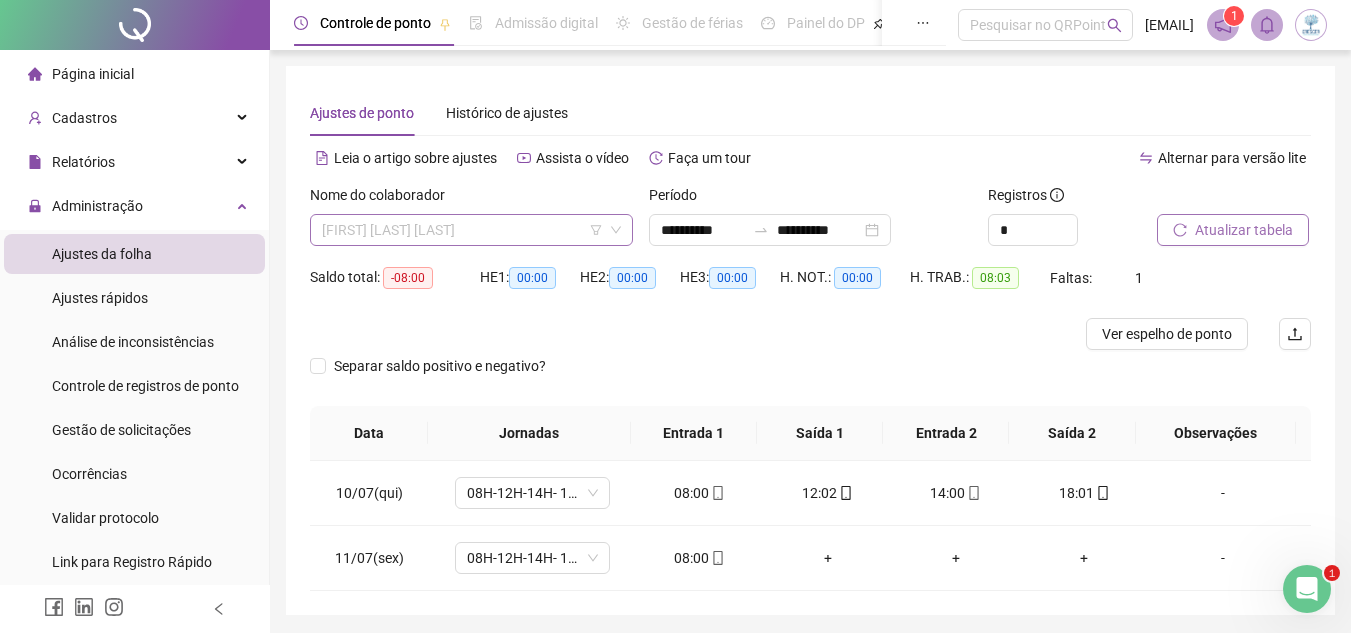 drag, startPoint x: 469, startPoint y: 229, endPoint x: 477, endPoint y: 238, distance: 12.0415945 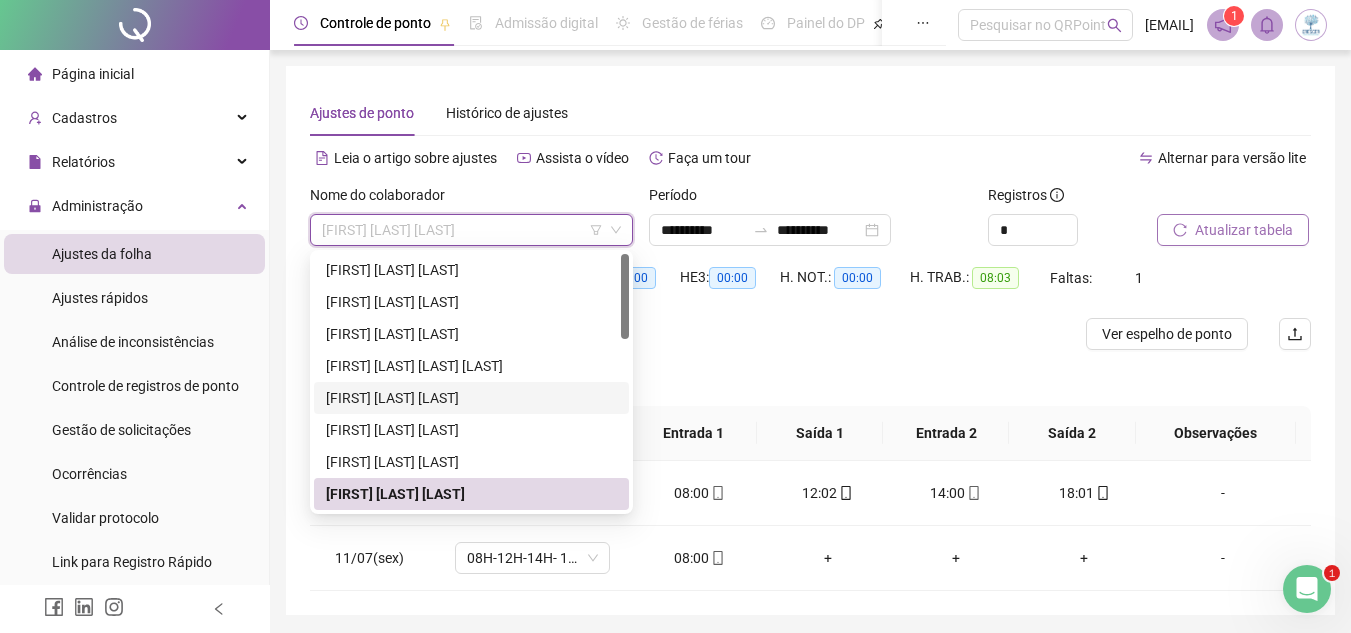 scroll, scrollTop: 200, scrollLeft: 0, axis: vertical 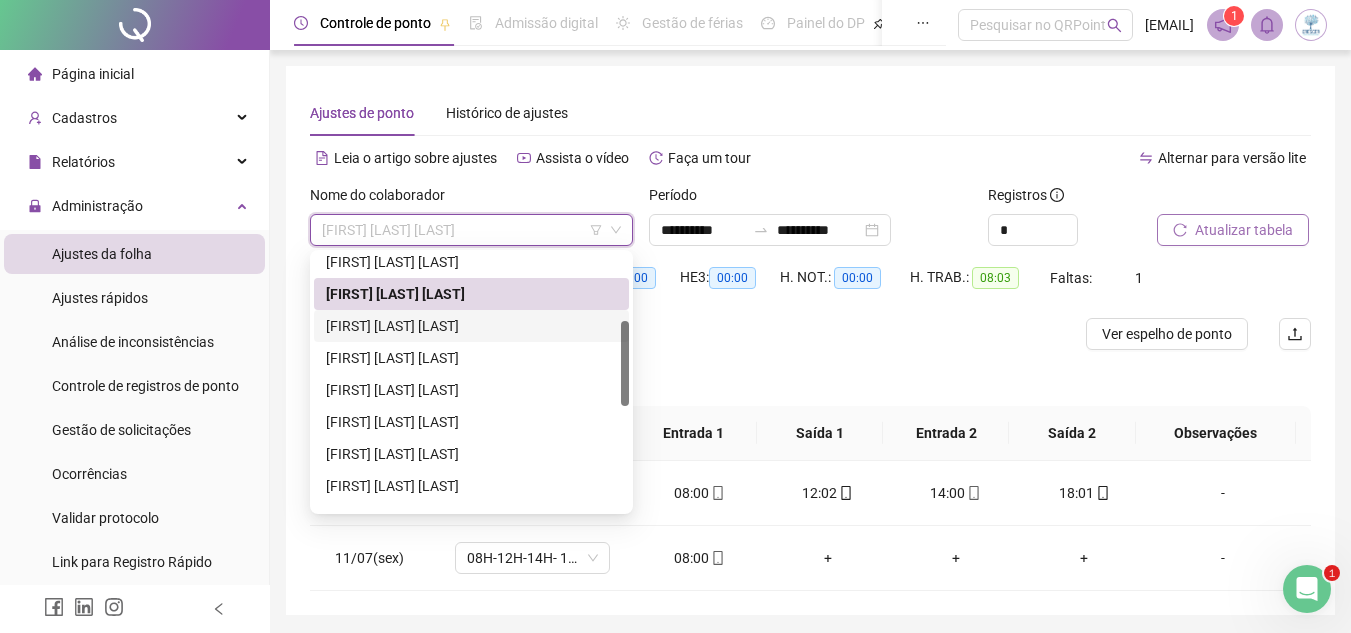 drag, startPoint x: 502, startPoint y: 324, endPoint x: 681, endPoint y: 287, distance: 182.78403 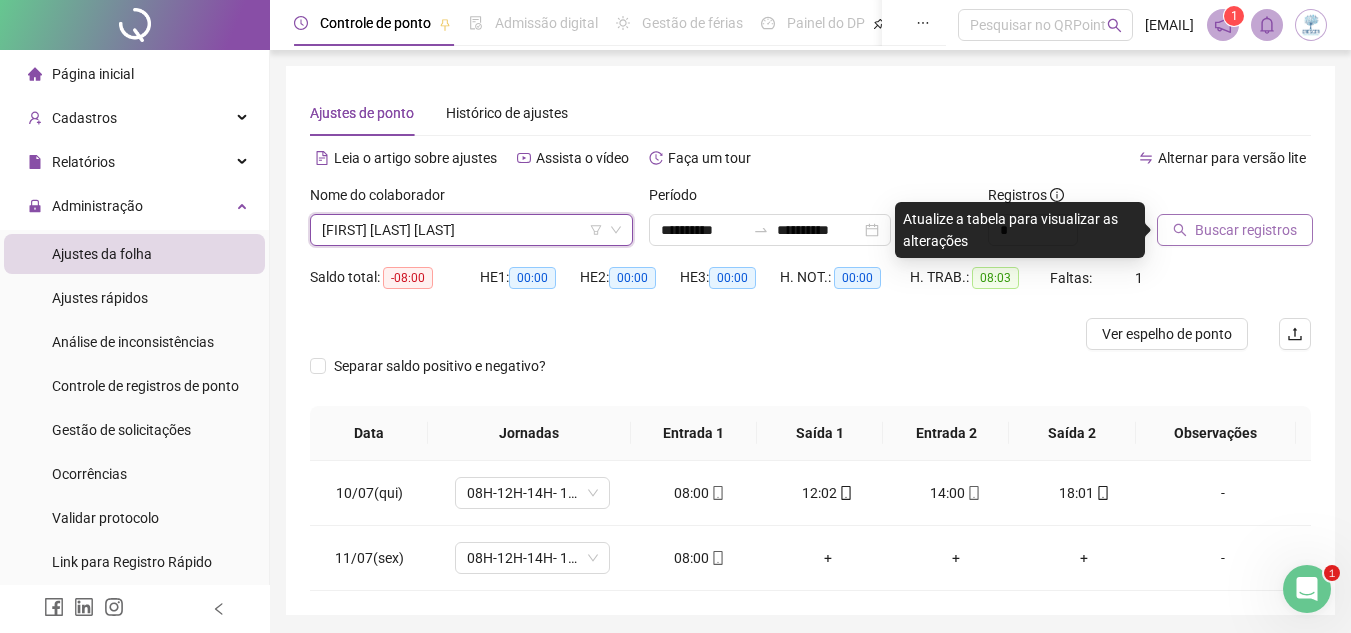 click on "Buscar registros" at bounding box center [1246, 230] 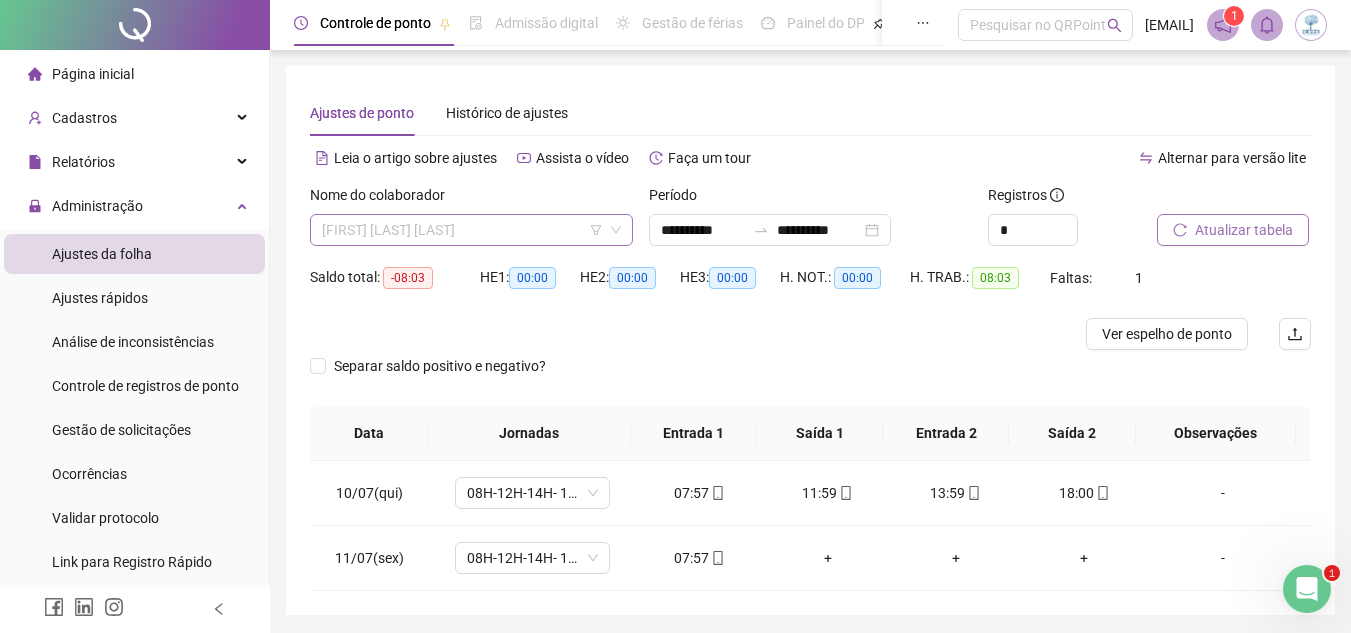 click on "[FIRST] [LAST] [LAST]" at bounding box center [471, 230] 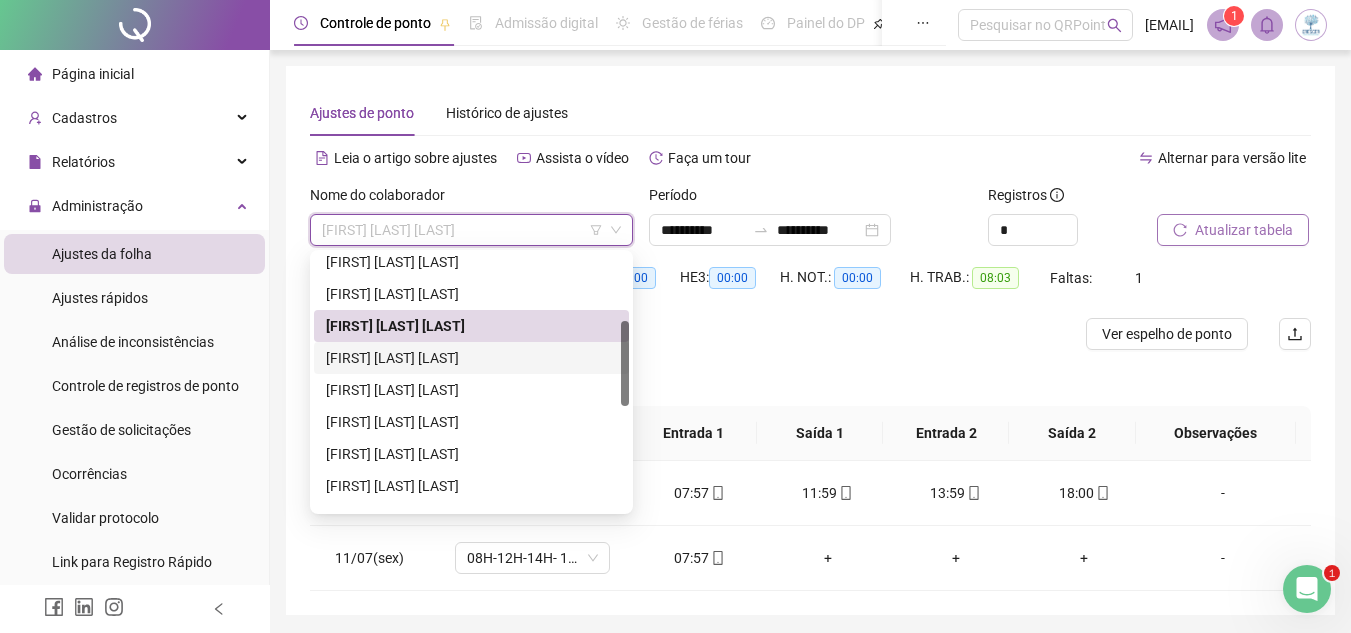 click on "[FIRST] [LAST] [LAST] [FIRST] [LAST] [LAST] [FIRST] [LAST] [LAST] [FIRST] [LAST] [LAST] [FIRST] [LAST] [LAST] [FIRST] [LAST] [LAST] [FIRST] [LAST] [LAST] [FIRST] [LAST] [LAST] [FIRST] [LAST] [LAST] [FIRST] [LAST] [LAST] [FIRST] [LAST] [LAST]" at bounding box center (471, 406) 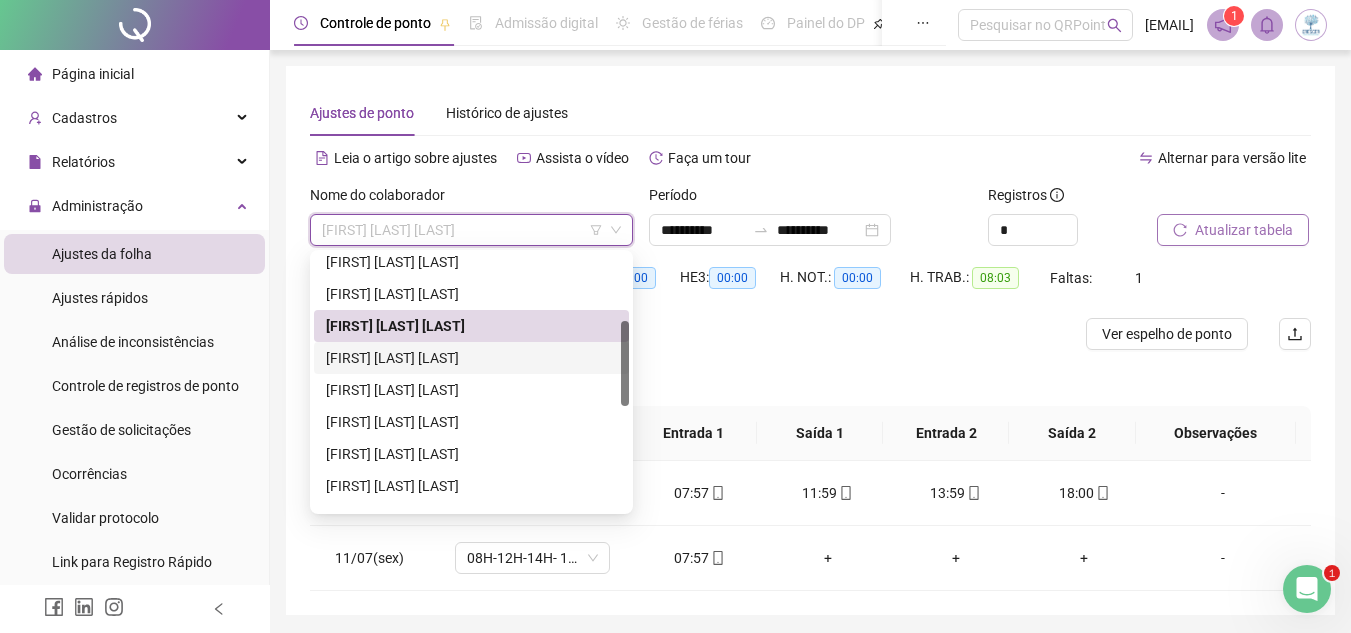 click on "[FIRST] [LAST] [LAST]" at bounding box center (471, 358) 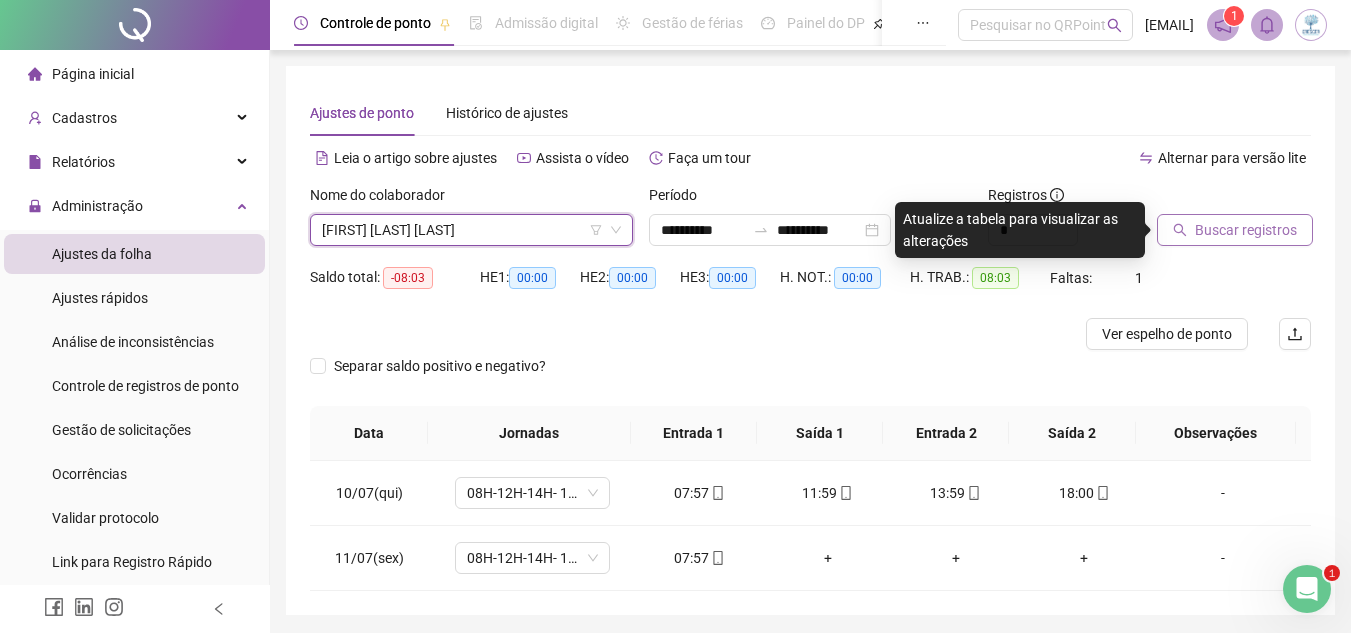 click on "Buscar registros" at bounding box center [1246, 230] 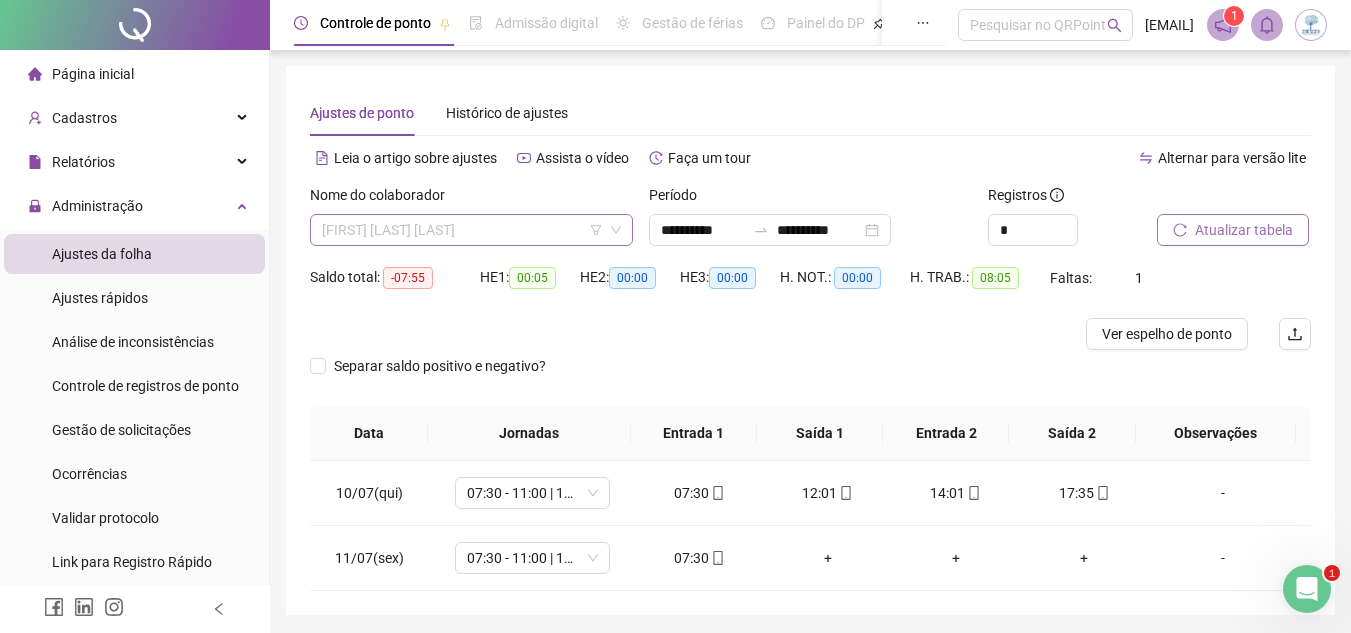 click on "[FIRST] [LAST] [LAST]" at bounding box center (471, 230) 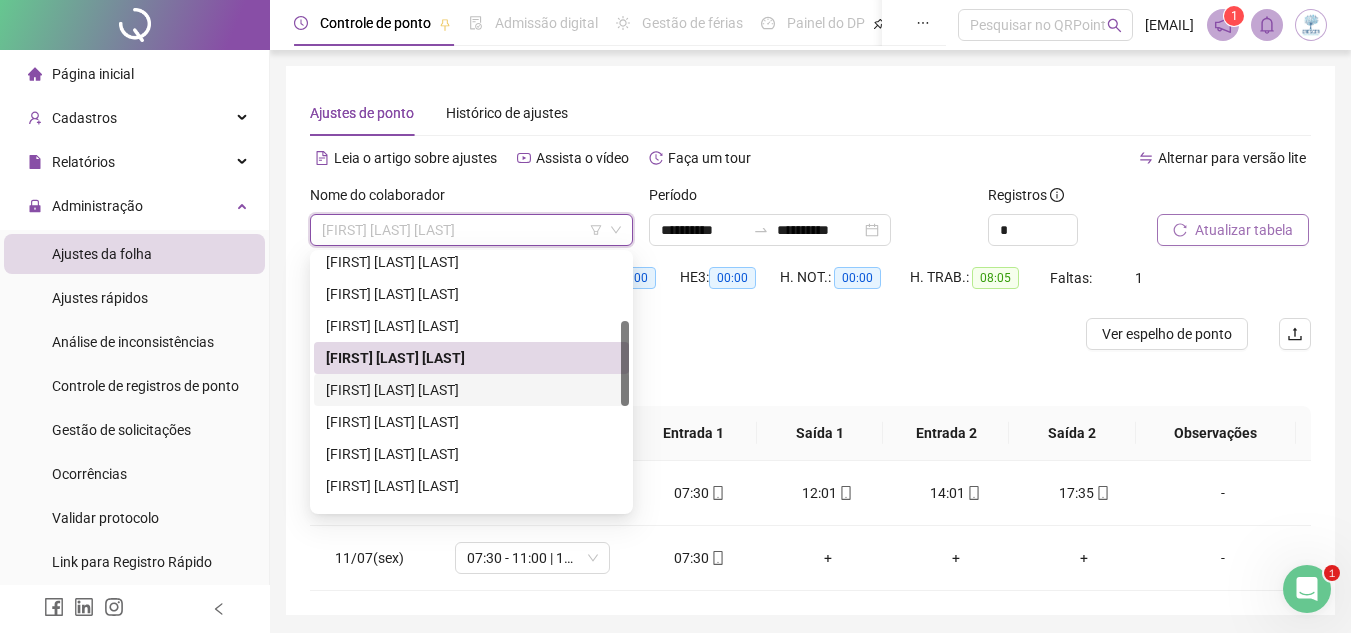drag, startPoint x: 487, startPoint y: 385, endPoint x: 674, endPoint y: 330, distance: 194.9205 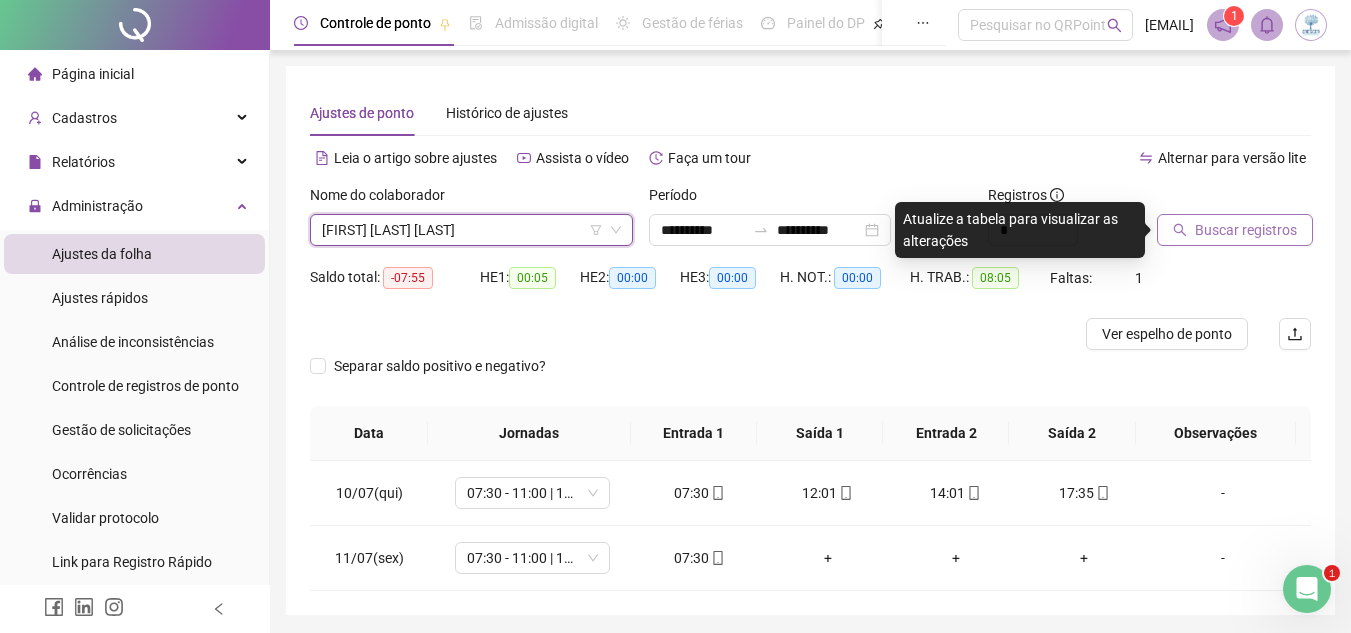 click on "Buscar registros" at bounding box center (1235, 230) 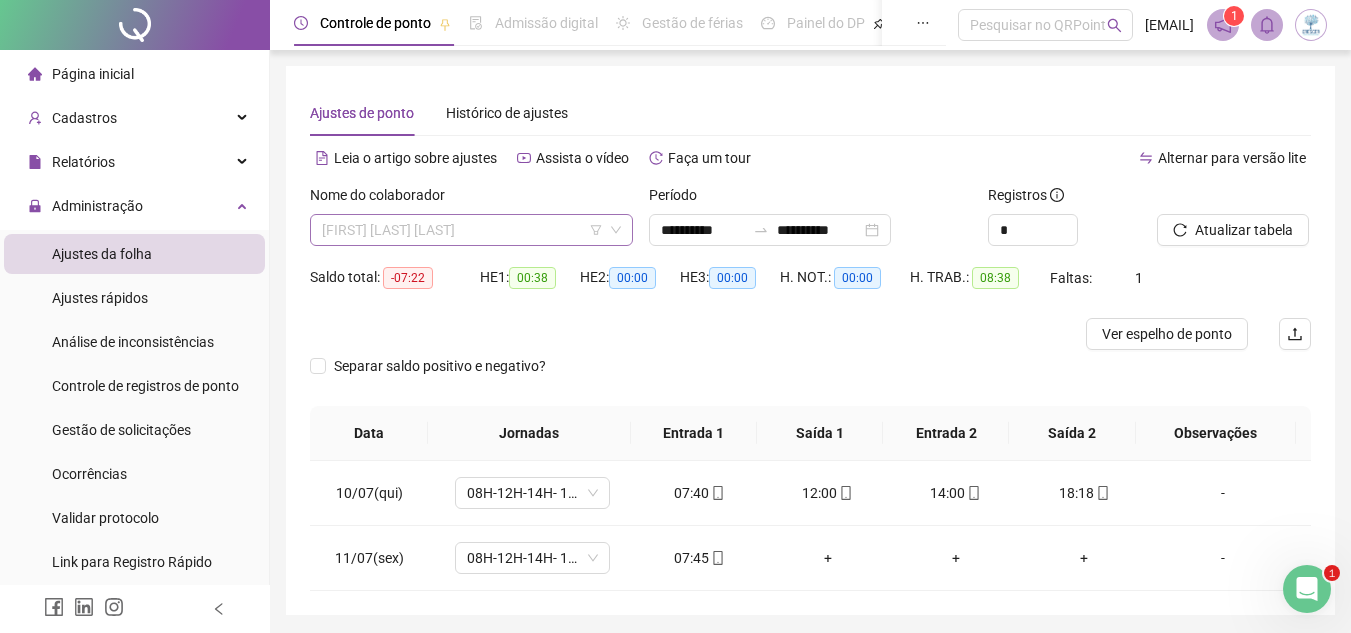 drag, startPoint x: 520, startPoint y: 231, endPoint x: 512, endPoint y: 262, distance: 32.01562 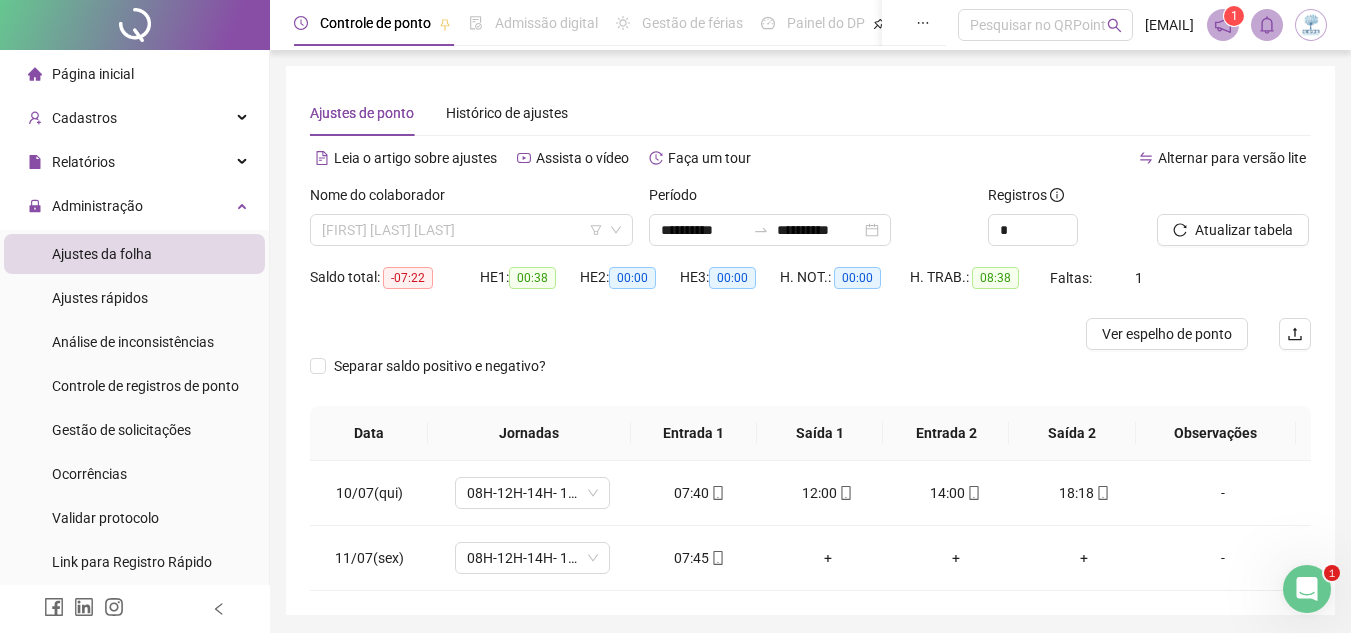 click on "[FIRST] [LAST] [LAST]" at bounding box center (471, 230) 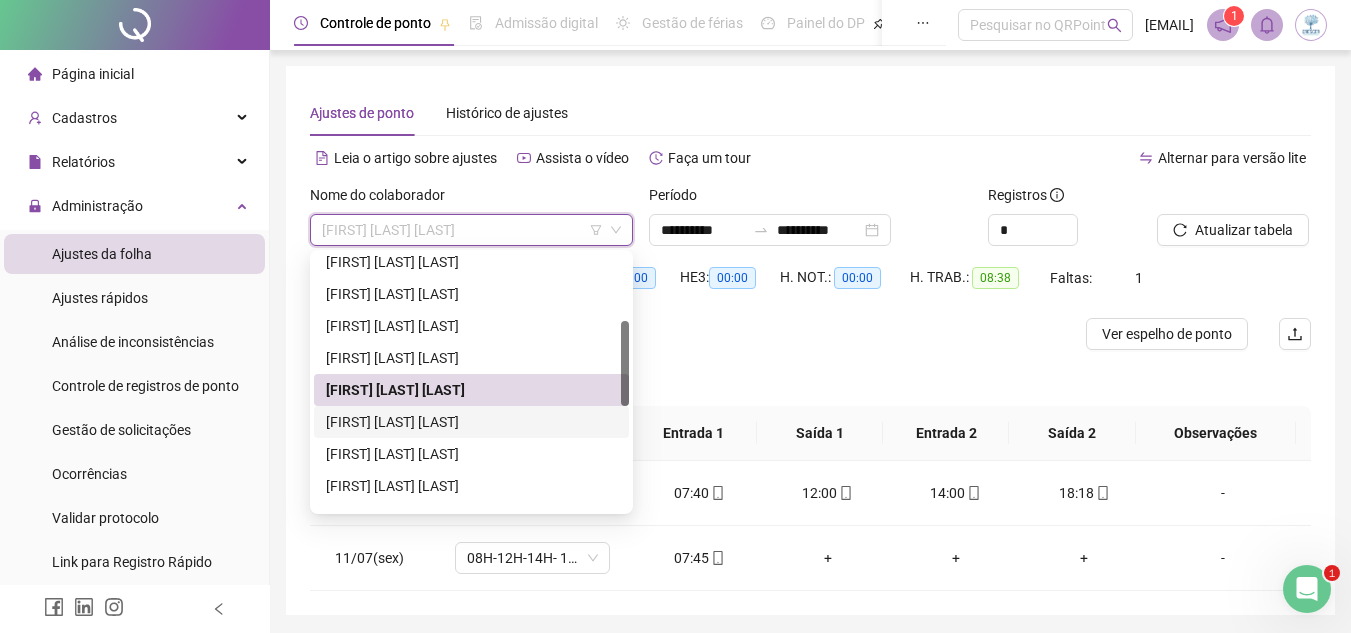 click on "[FIRST] [LAST] [LAST]" at bounding box center (471, 422) 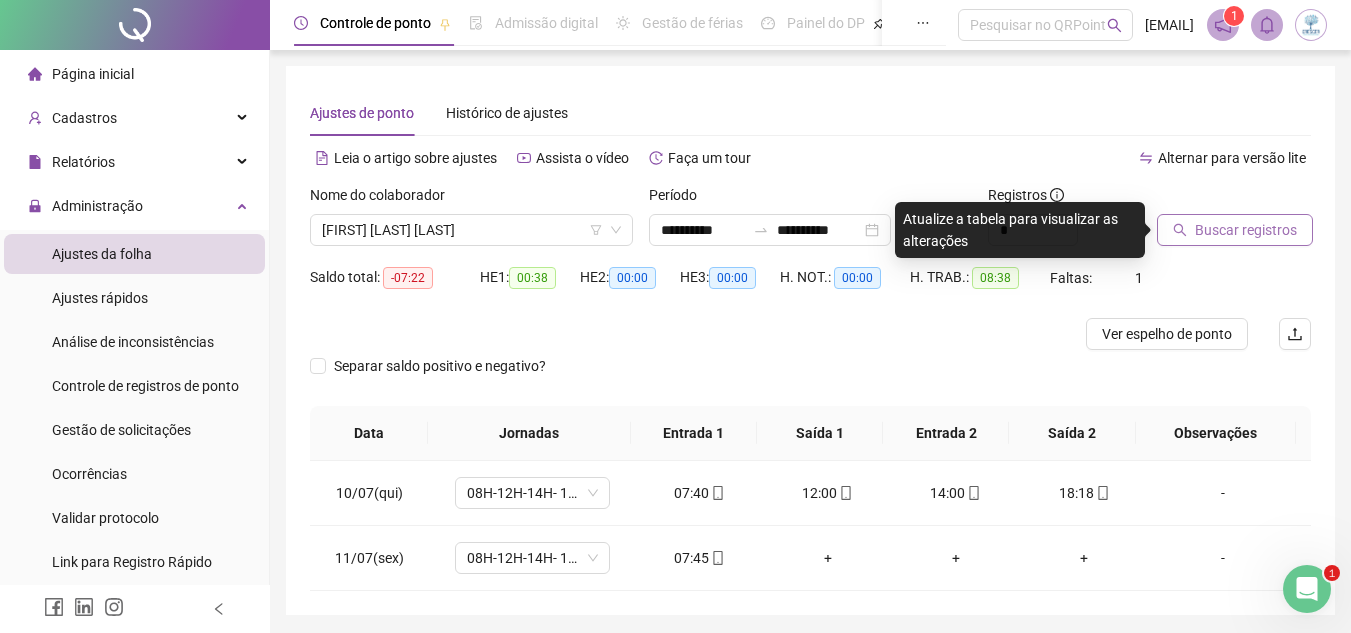 click on "Buscar registros" at bounding box center (1235, 230) 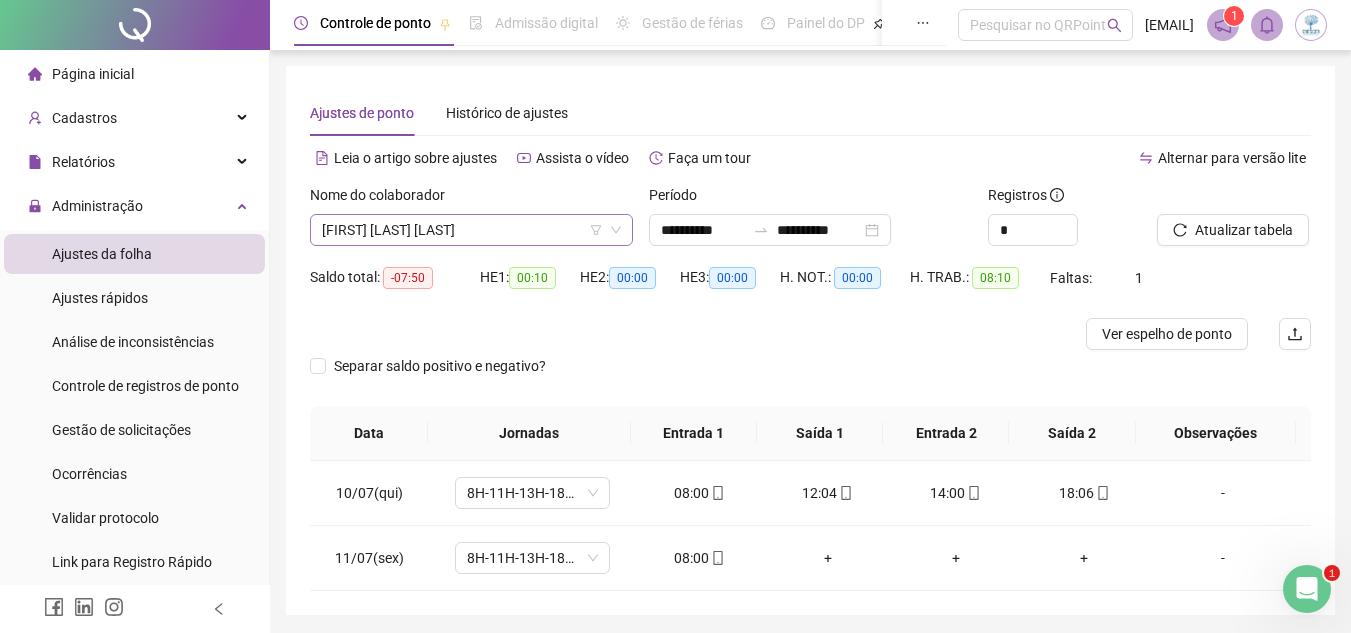 click on "[FIRST] [LAST] [LAST]" at bounding box center (471, 230) 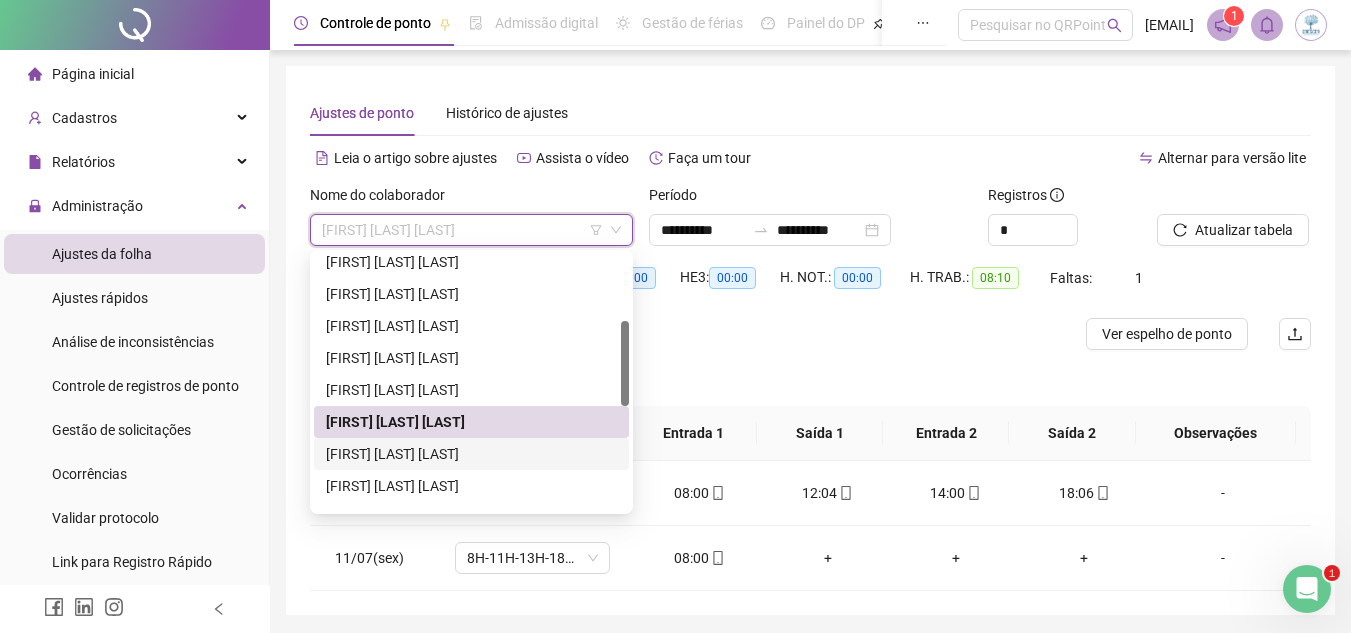 click on "[FIRST] [LAST] [LAST]" at bounding box center (471, 454) 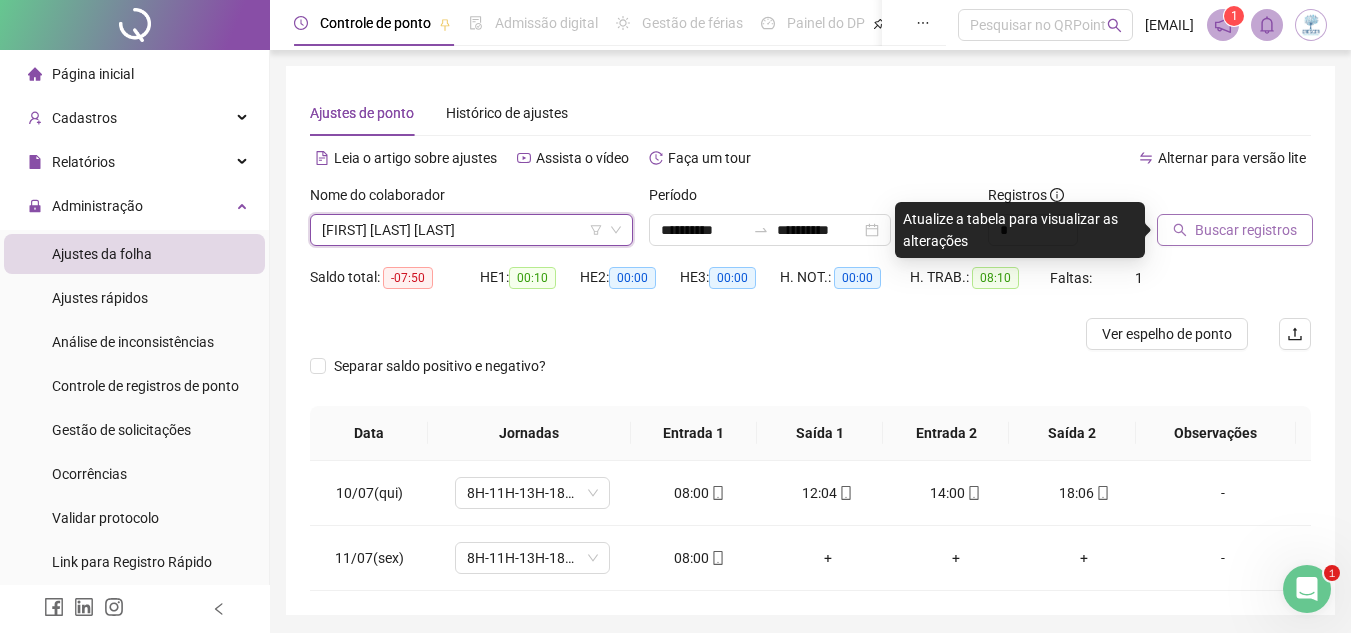 click on "Buscar registros" at bounding box center (1235, 230) 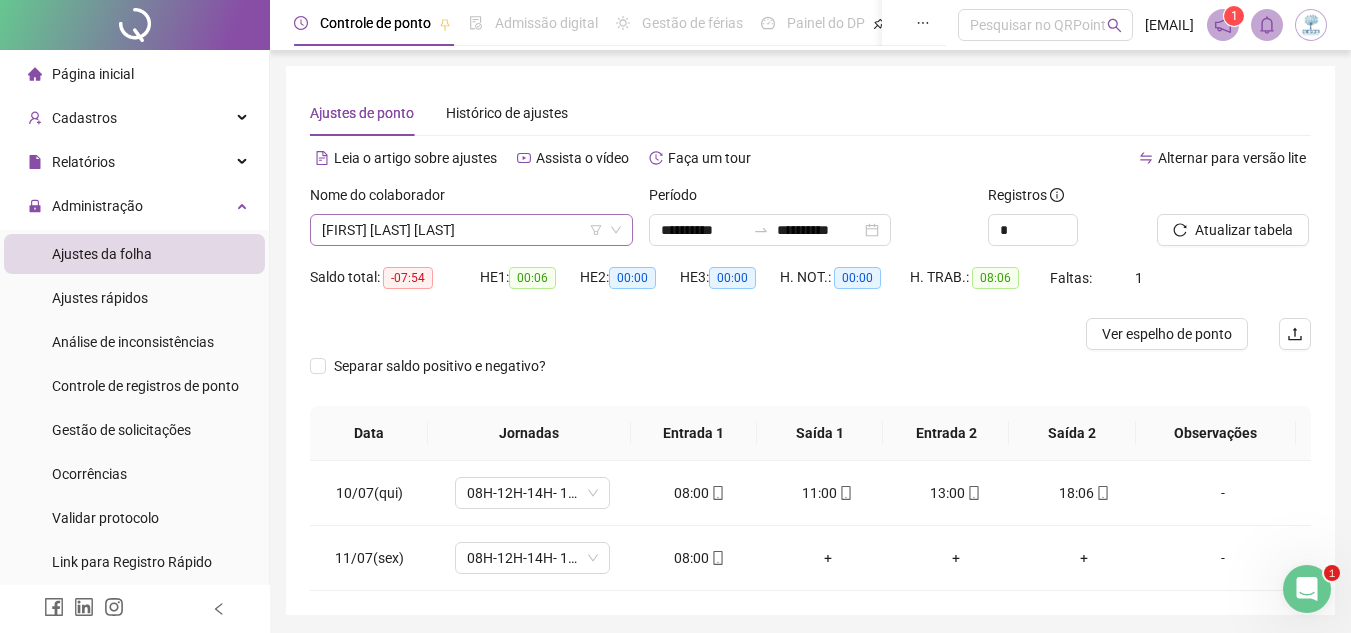 click on "[FIRST] [LAST] [LAST]" at bounding box center [471, 230] 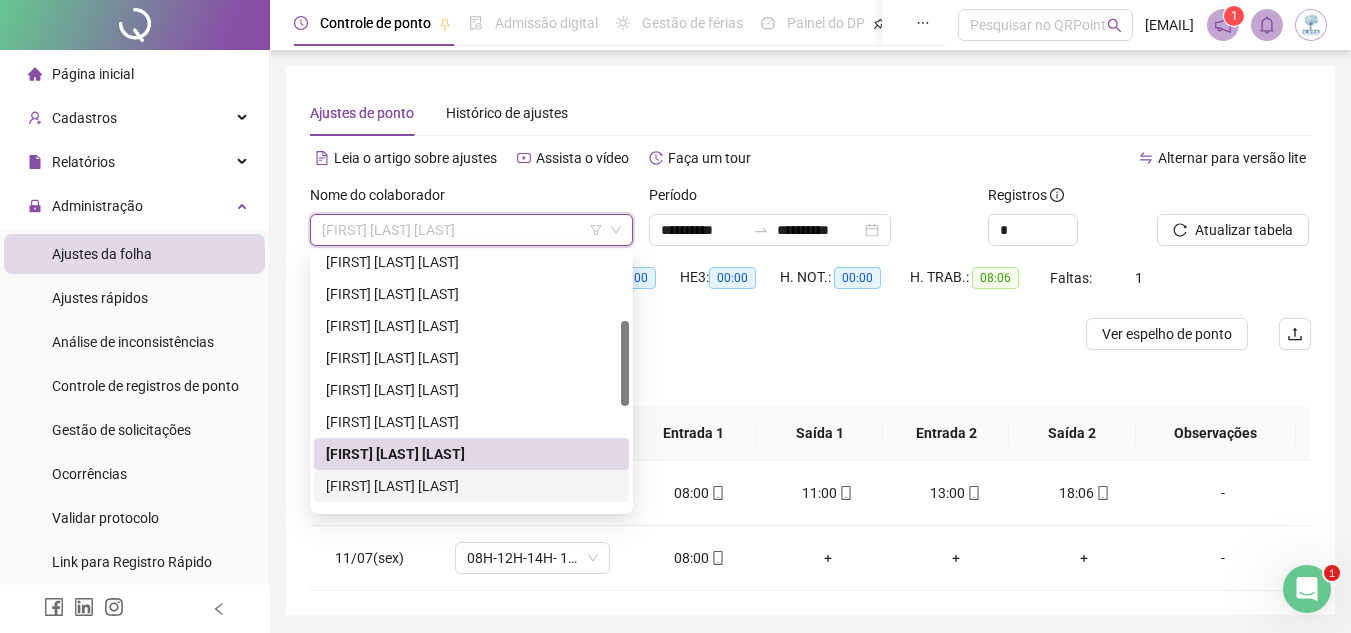 click on "[FIRST] [LAST] [LAST]" at bounding box center [471, 486] 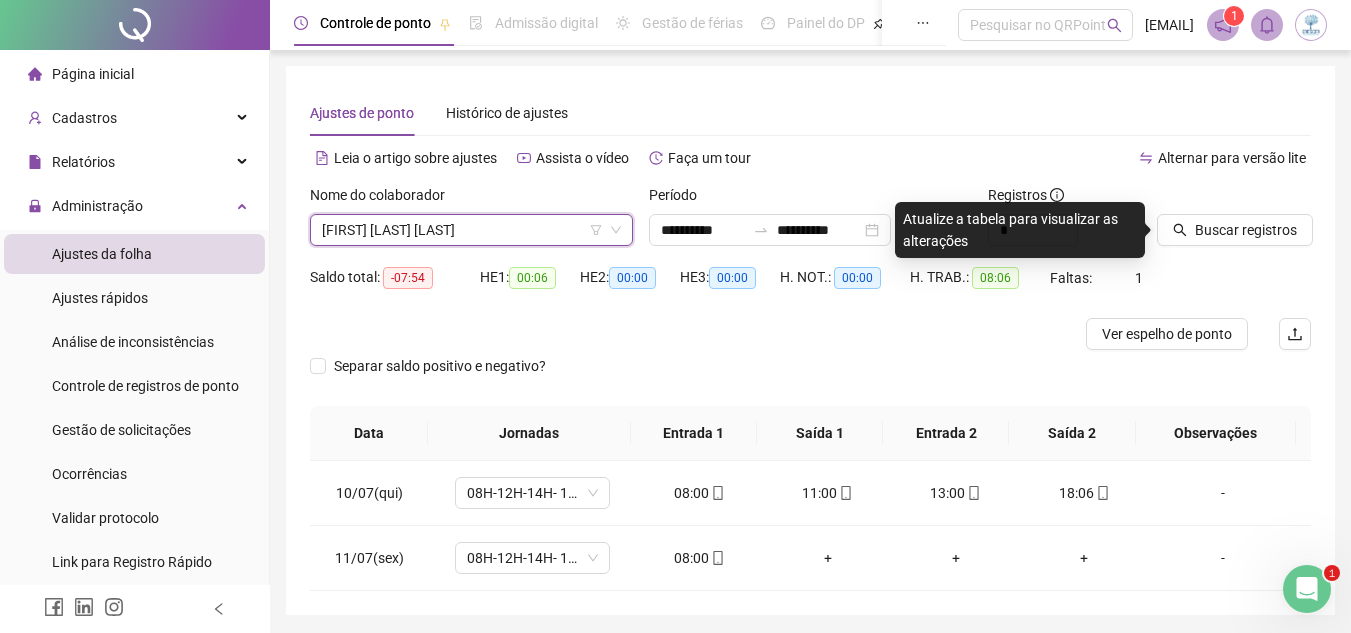 click on "Buscar registros" at bounding box center [1246, 230] 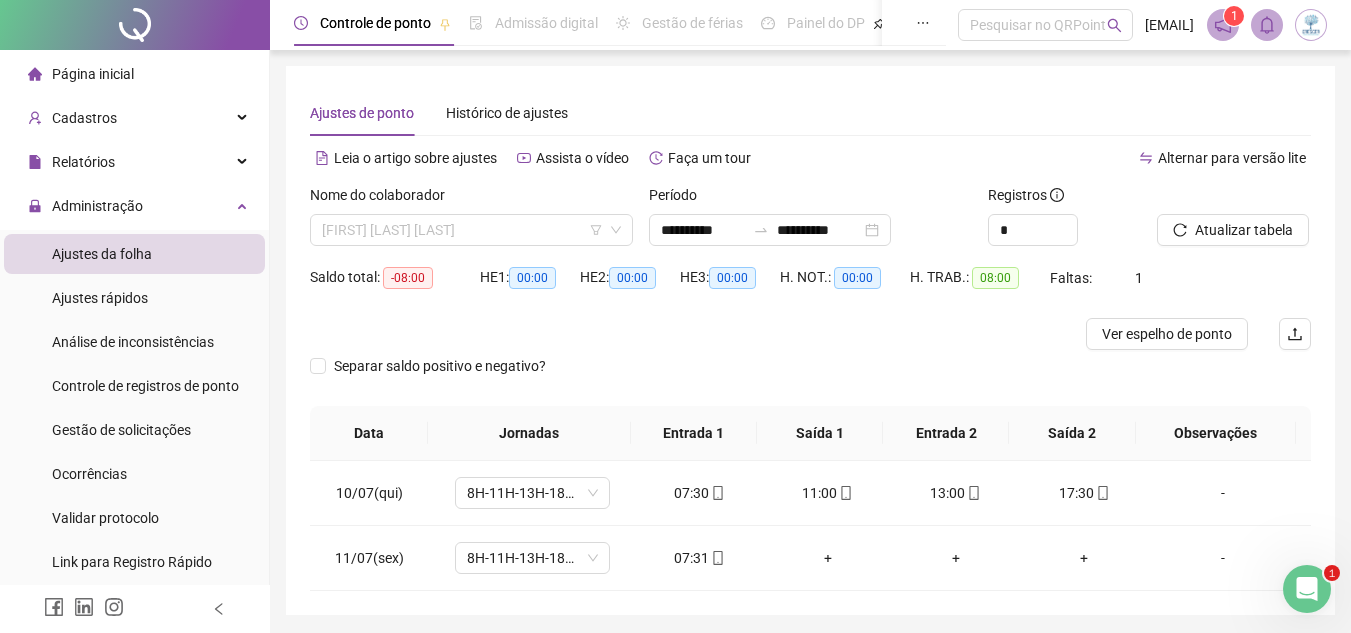 drag, startPoint x: 473, startPoint y: 219, endPoint x: 474, endPoint y: 254, distance: 35.014282 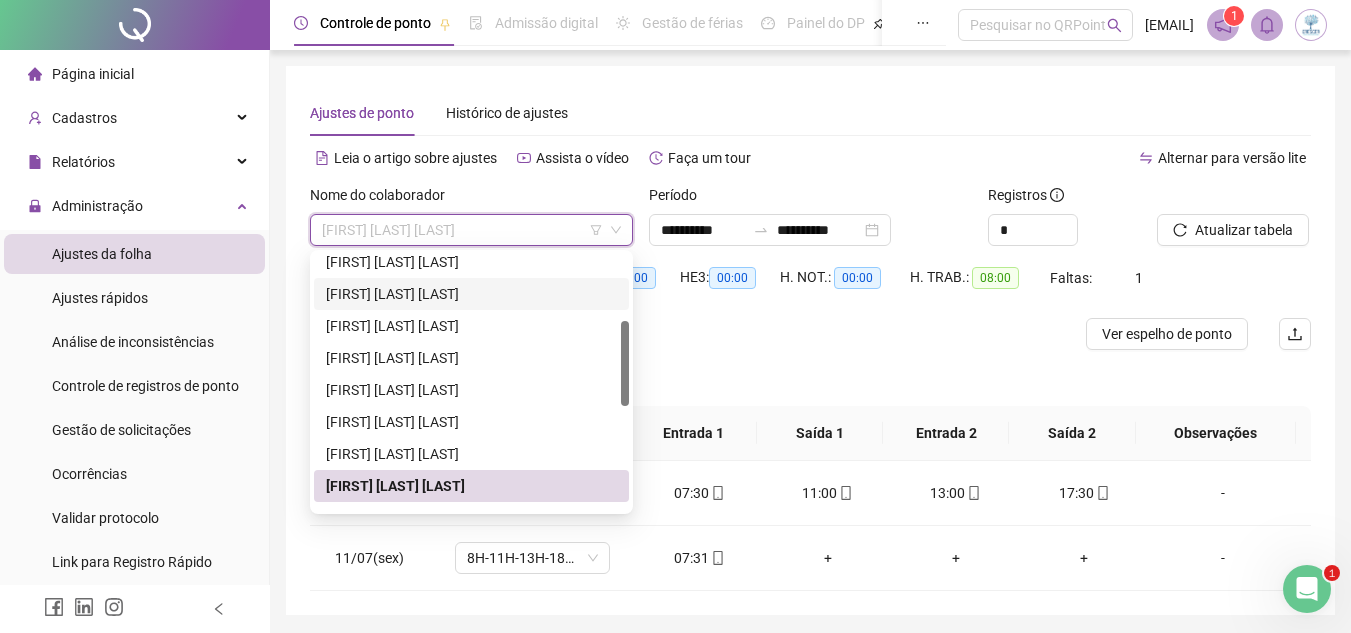scroll, scrollTop: 400, scrollLeft: 0, axis: vertical 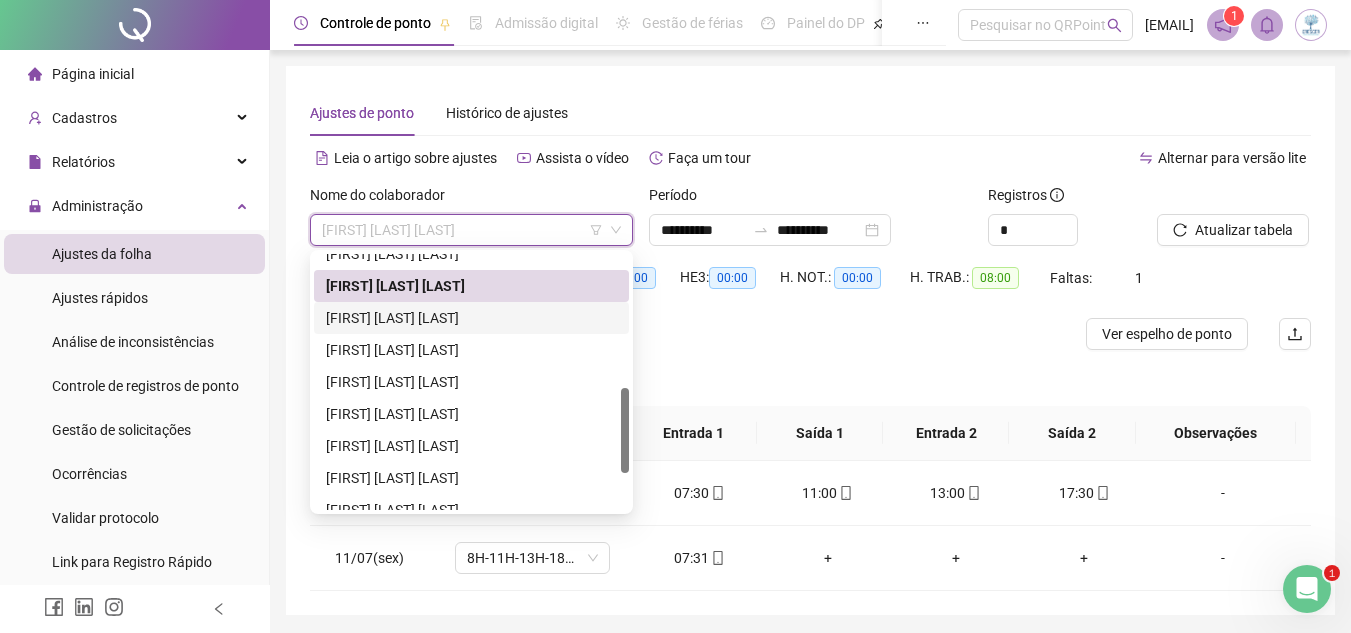 drag, startPoint x: 490, startPoint y: 321, endPoint x: 560, endPoint y: 329, distance: 70.45566 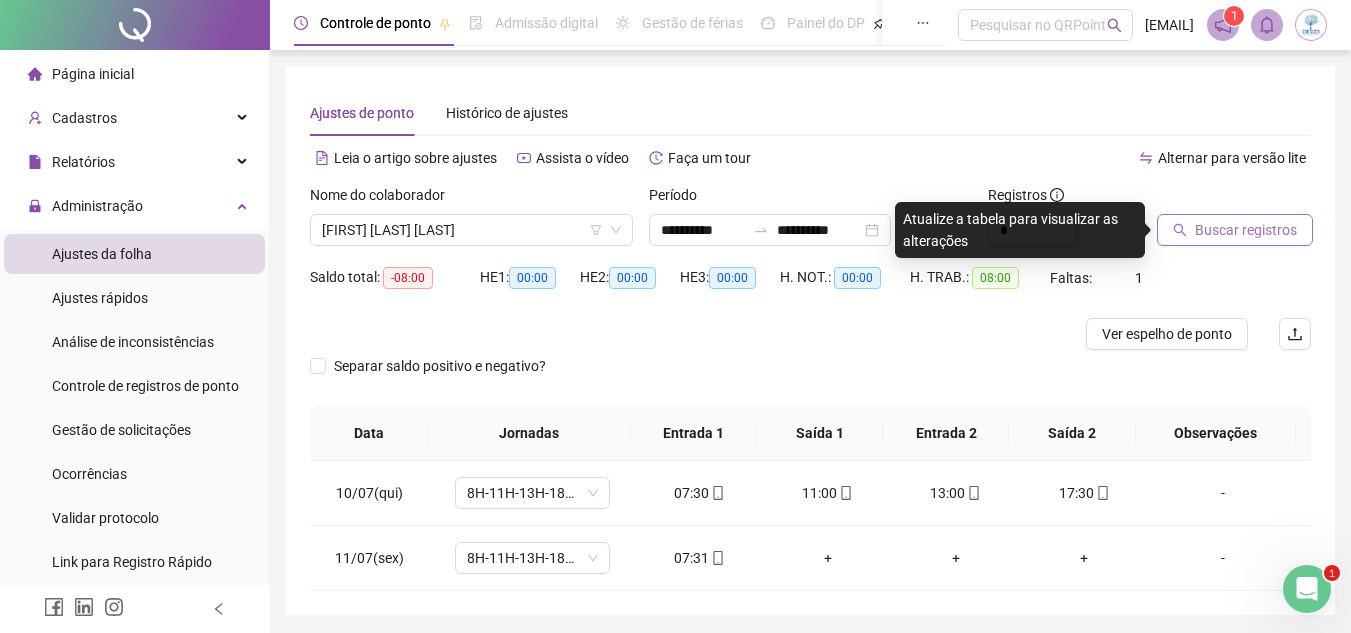 click on "Buscar registros" at bounding box center (1246, 230) 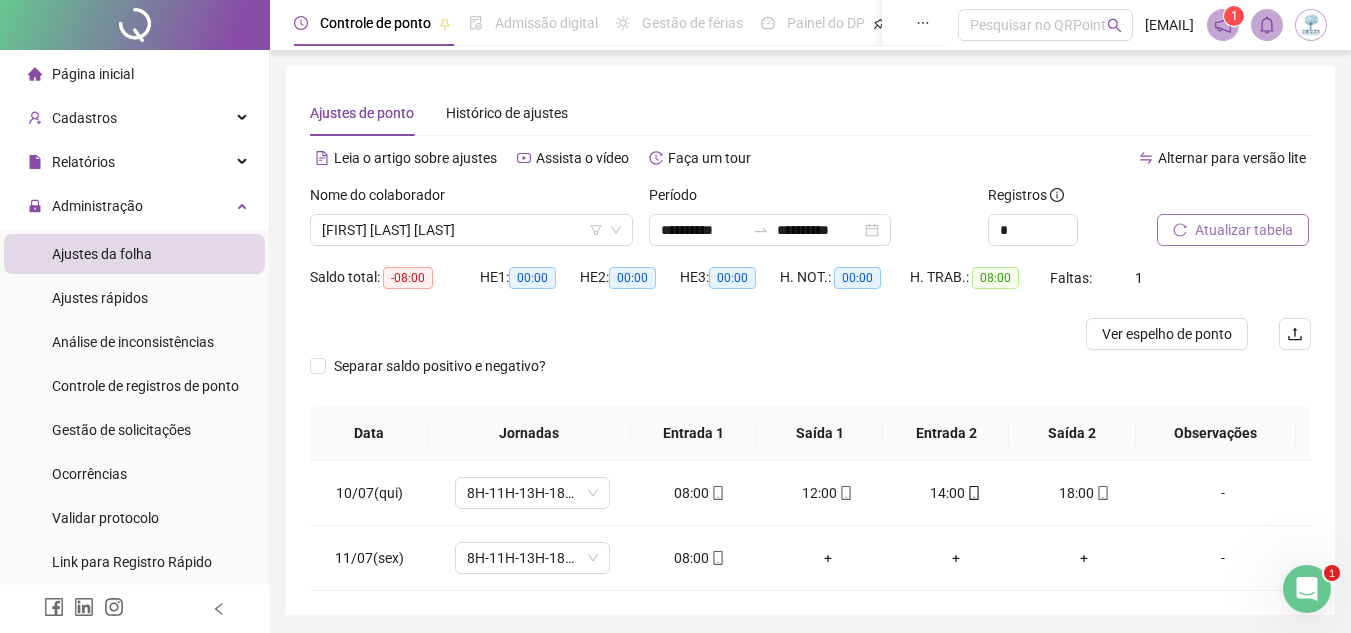 drag, startPoint x: 482, startPoint y: 234, endPoint x: 500, endPoint y: 268, distance: 38.470768 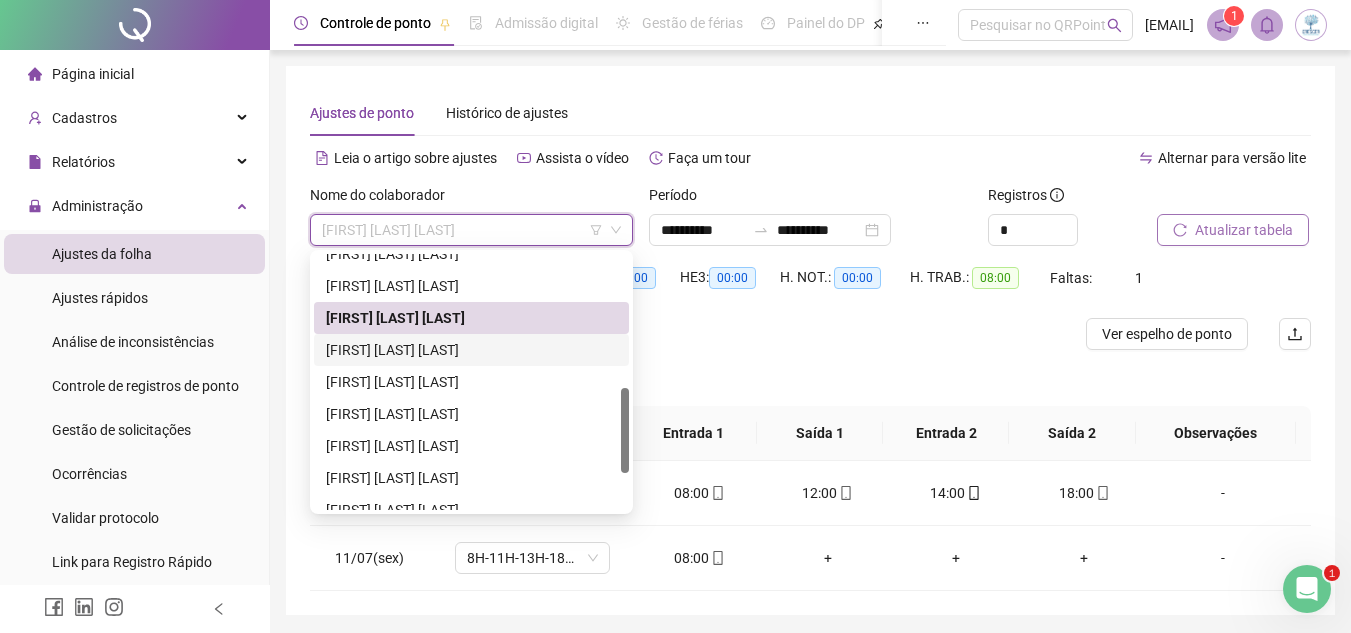 drag, startPoint x: 487, startPoint y: 359, endPoint x: 698, endPoint y: 309, distance: 216.84326 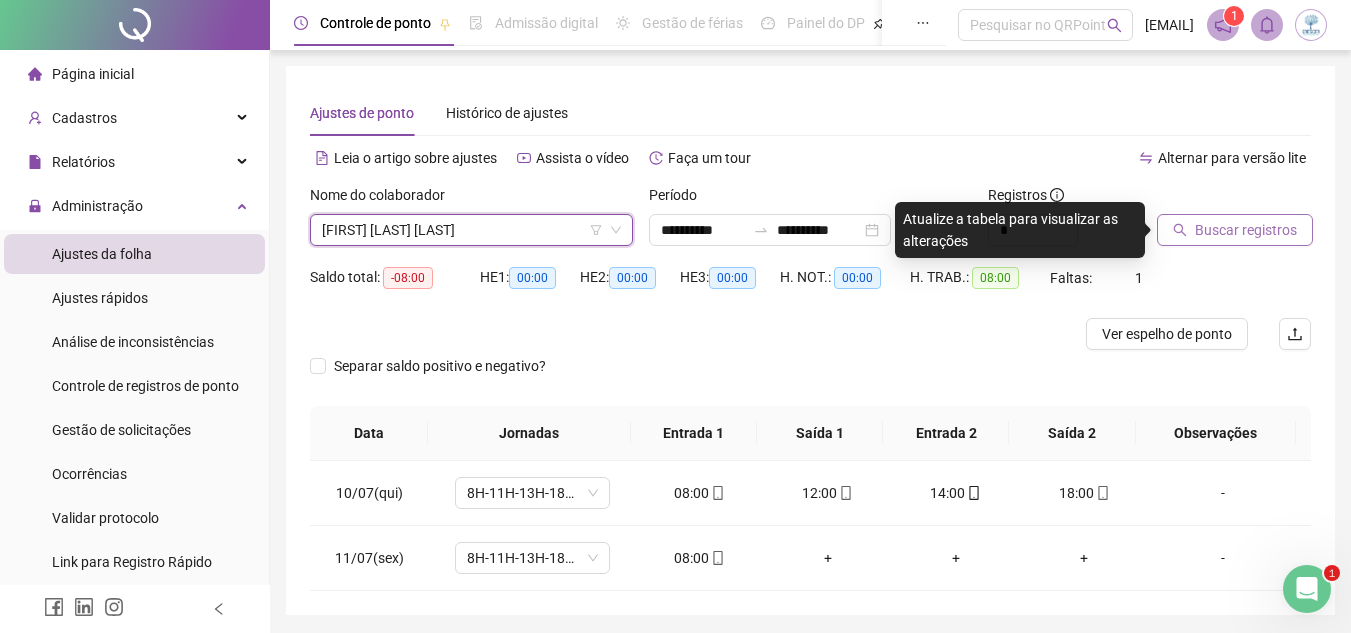 click on "Buscar registros" at bounding box center (1235, 230) 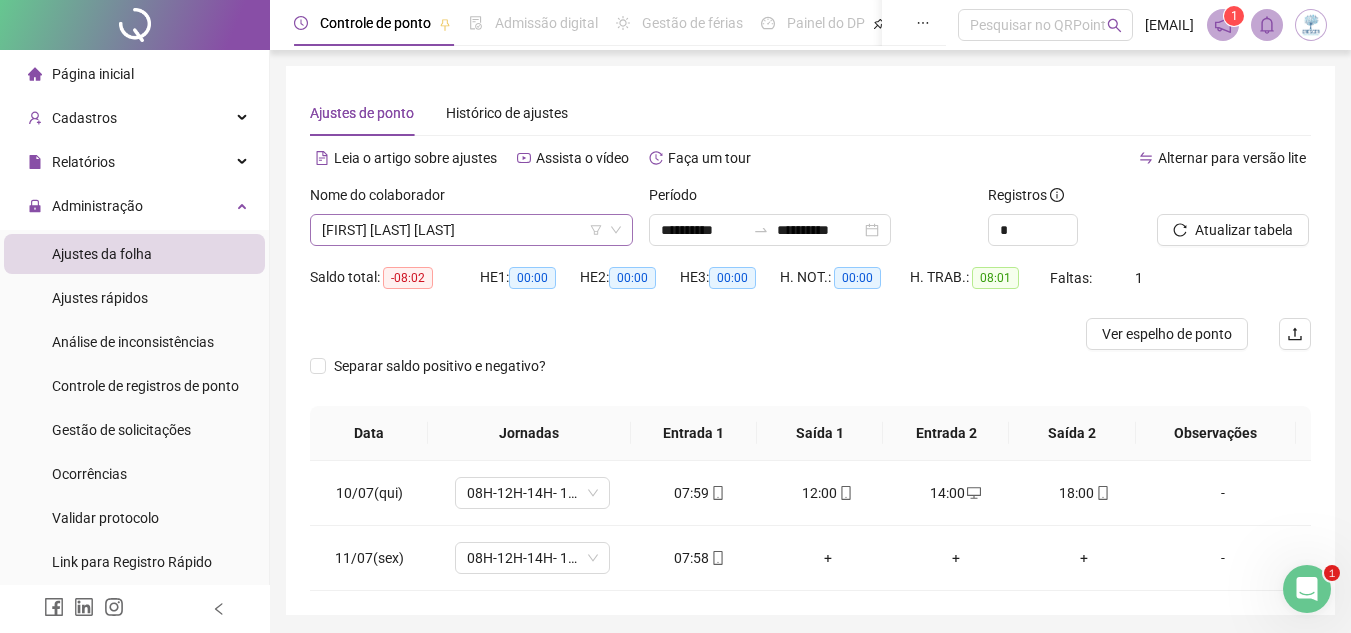 click on "[FIRST] [LAST] [LAST]" at bounding box center (471, 230) 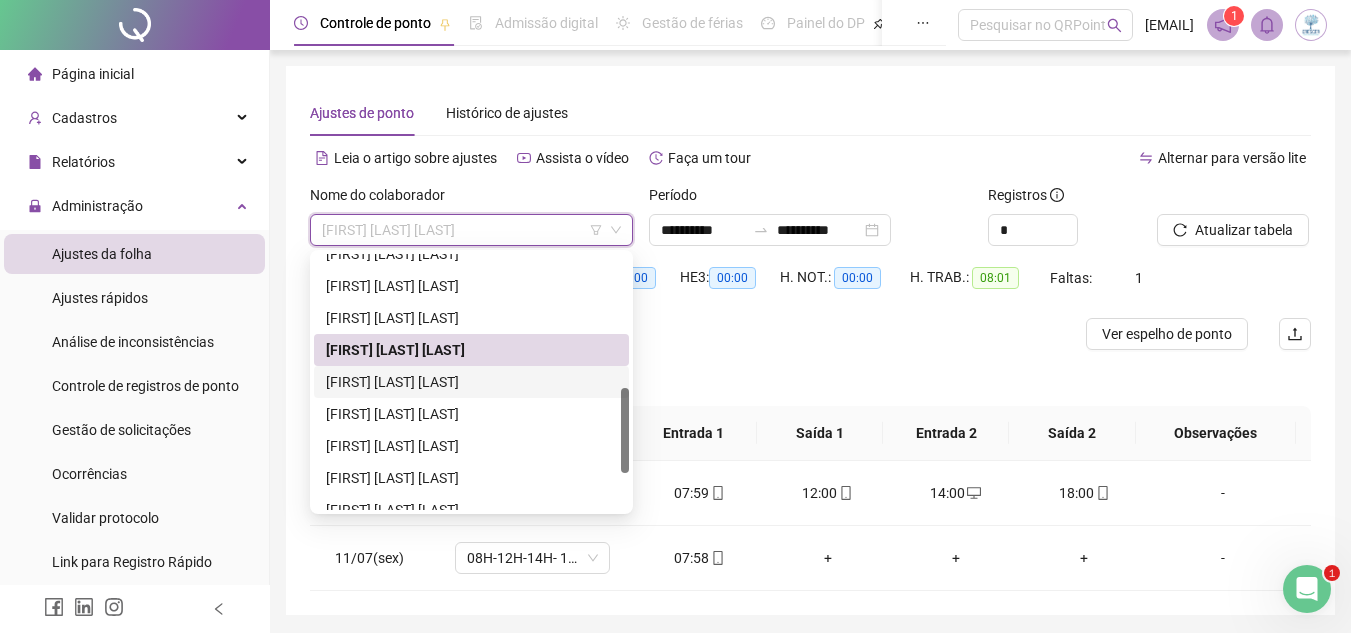 drag, startPoint x: 498, startPoint y: 388, endPoint x: 850, endPoint y: 286, distance: 366.48056 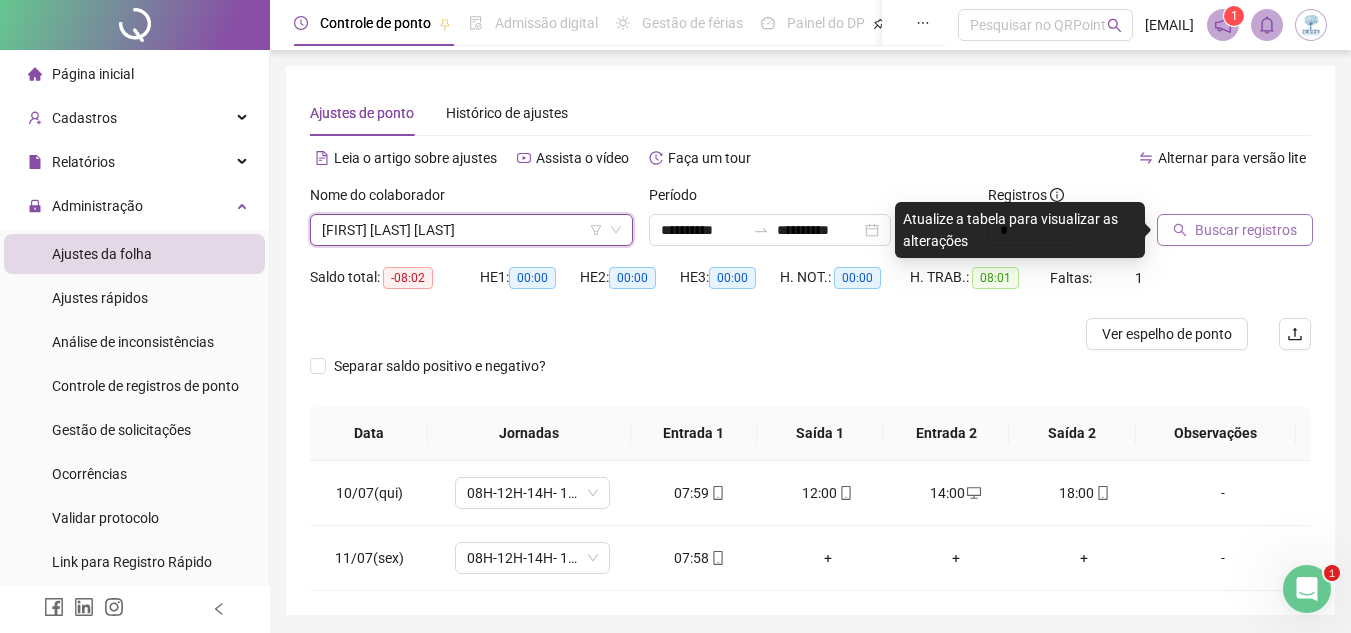 click on "Buscar registros" at bounding box center [1246, 230] 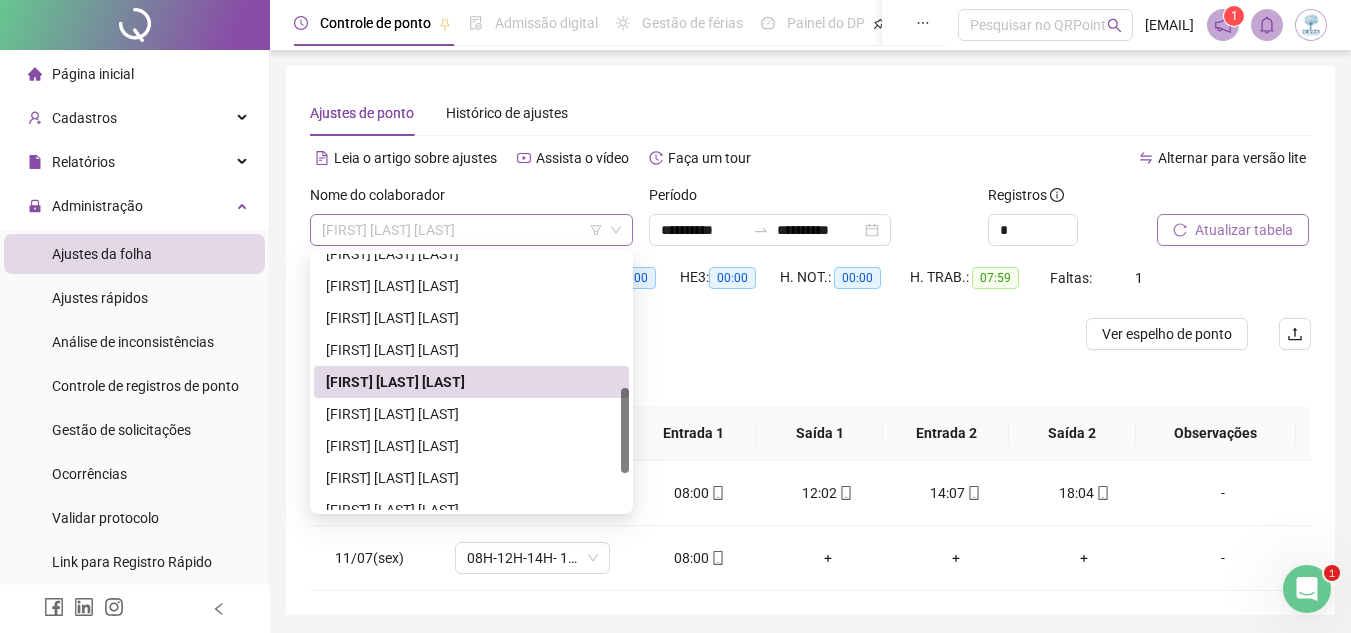 click on "[FIRST] [LAST] [LAST]" at bounding box center [471, 230] 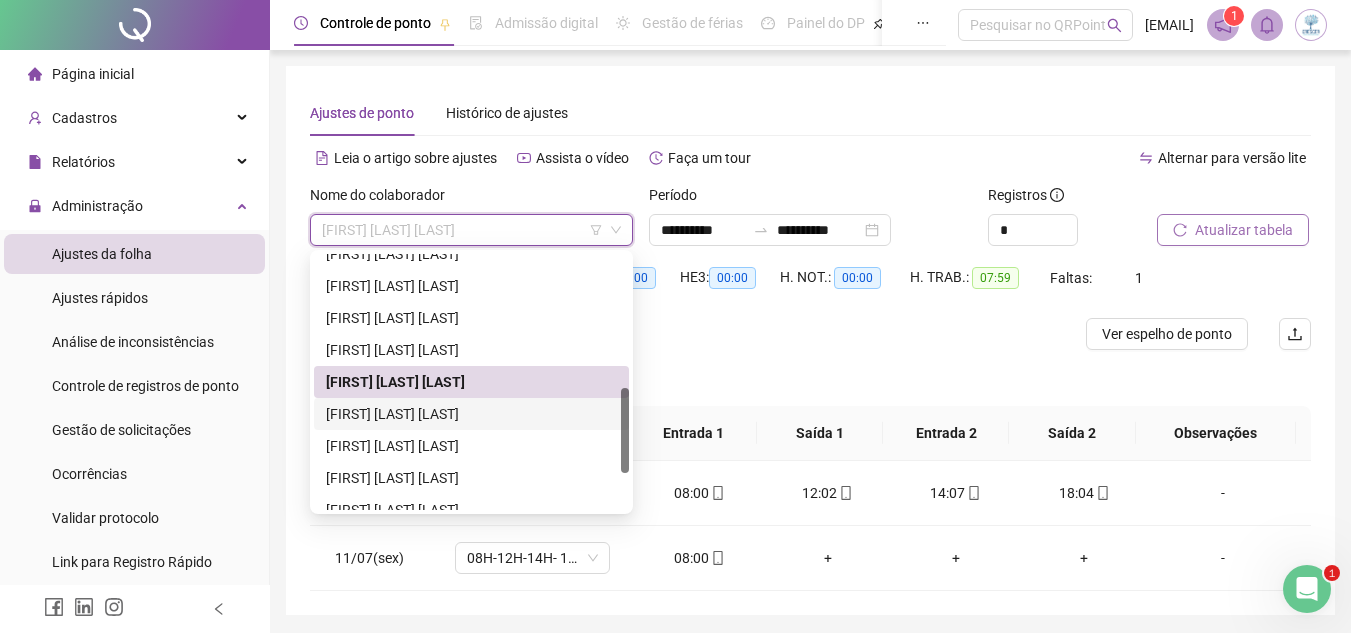 click on "[FIRST] [LAST] [LAST]" at bounding box center [471, 414] 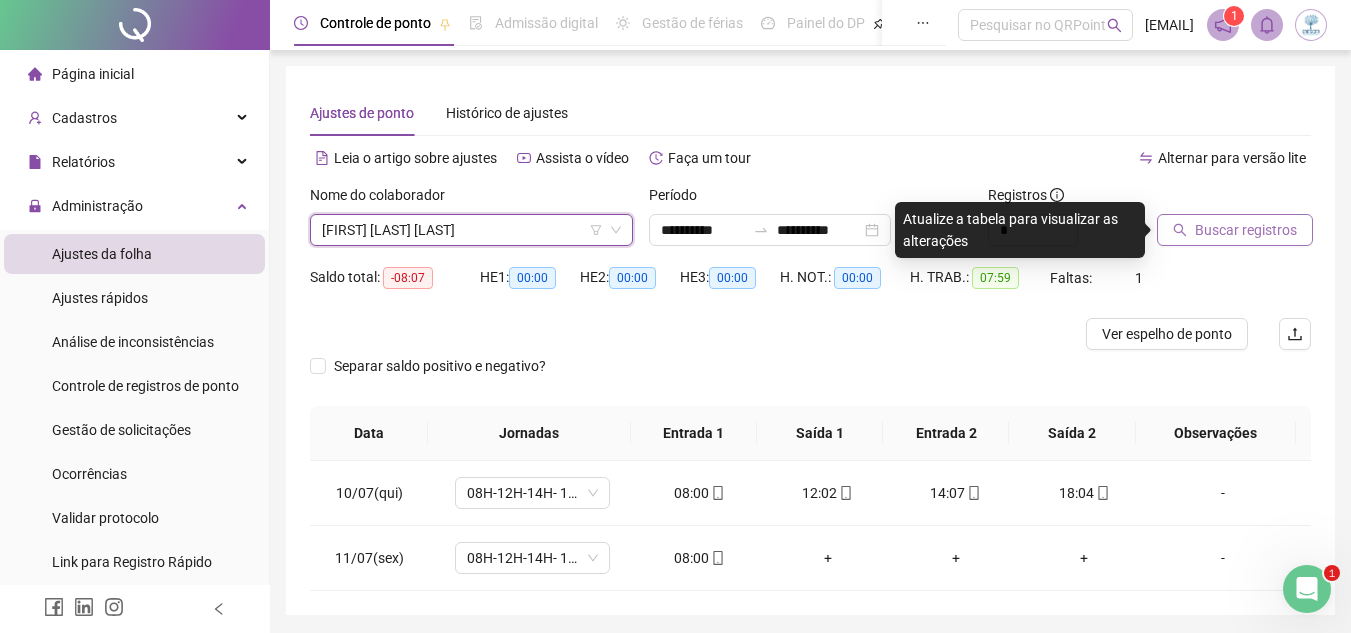 click on "Buscar registros" at bounding box center [1235, 230] 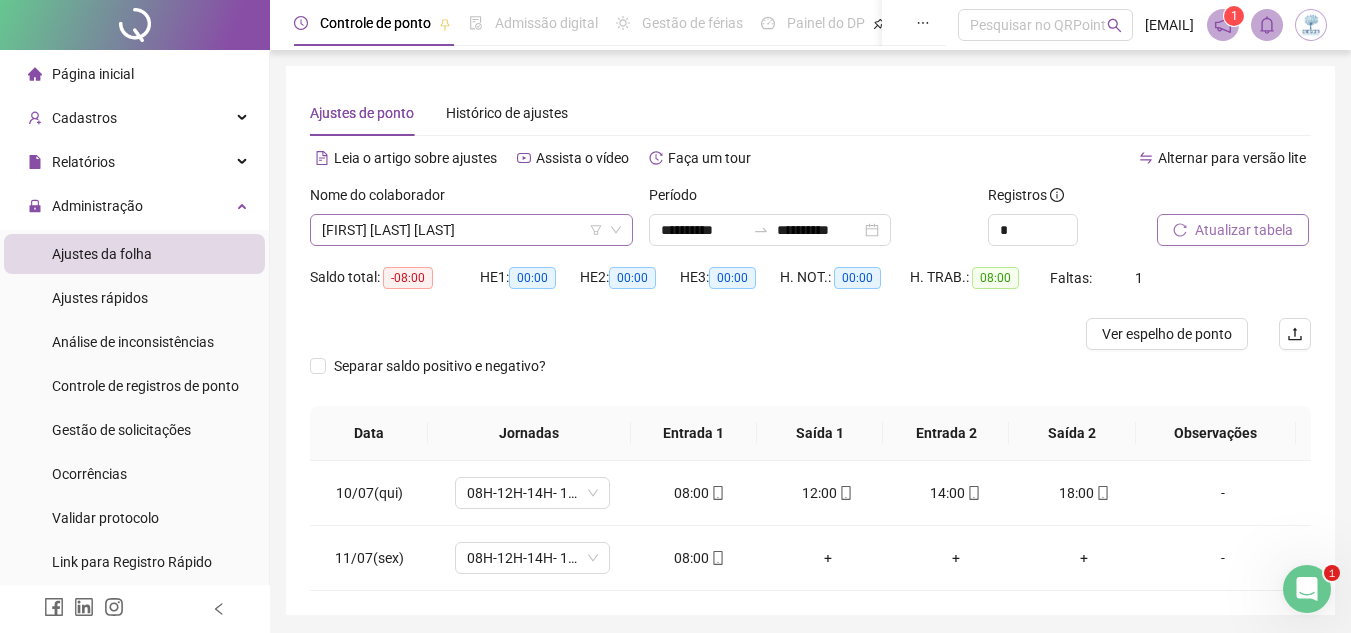 click on "[FIRST] [LAST] [LAST]" at bounding box center [471, 230] 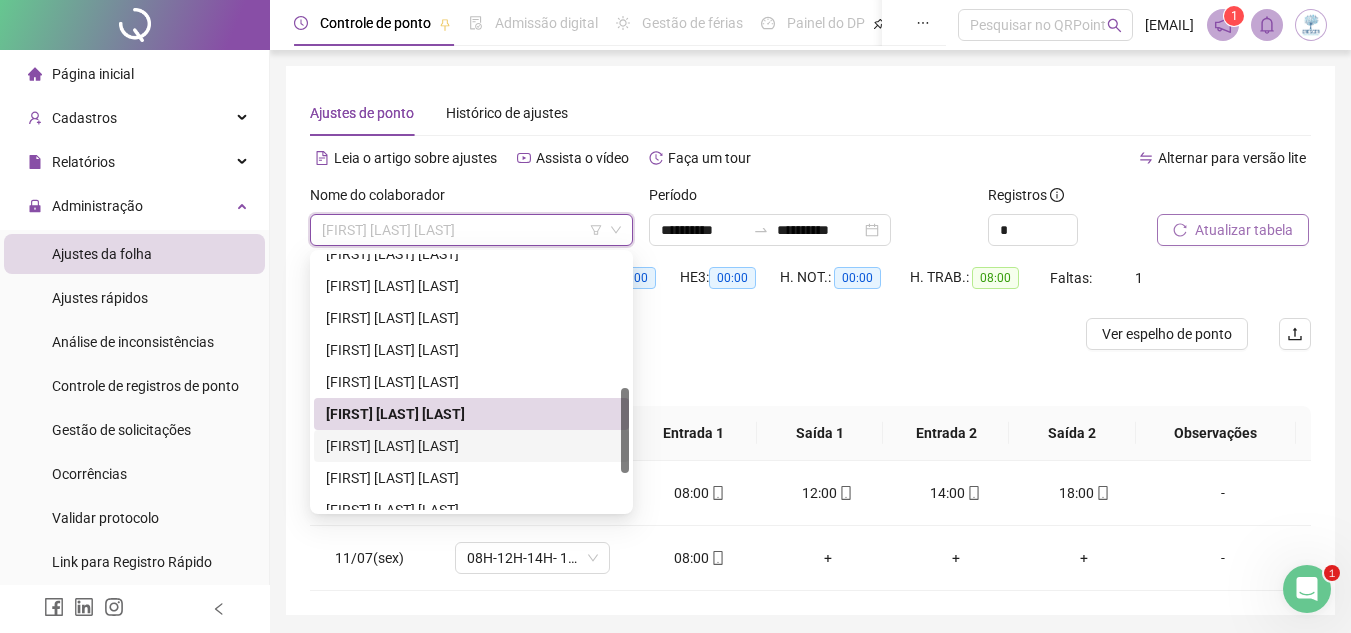 click on "[FIRST] [LAST] [LAST]" at bounding box center (471, 446) 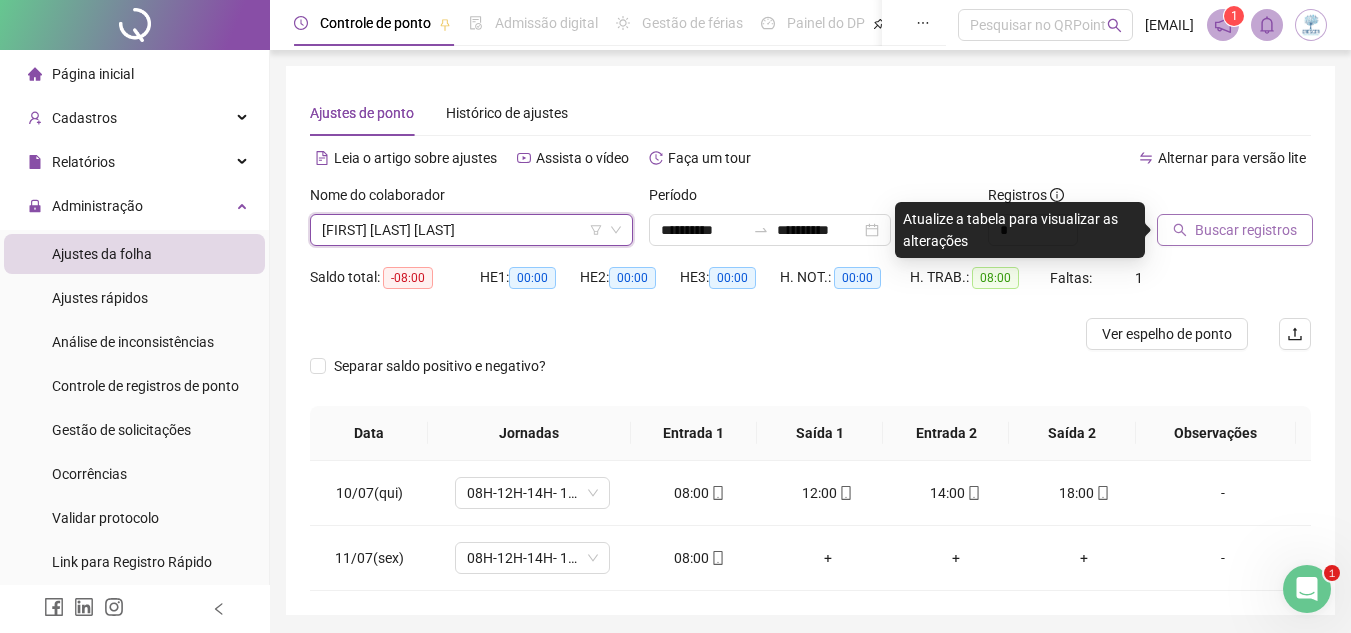 click on "Nome do colaborador [FIRST] [LAST]" at bounding box center (471, 223) 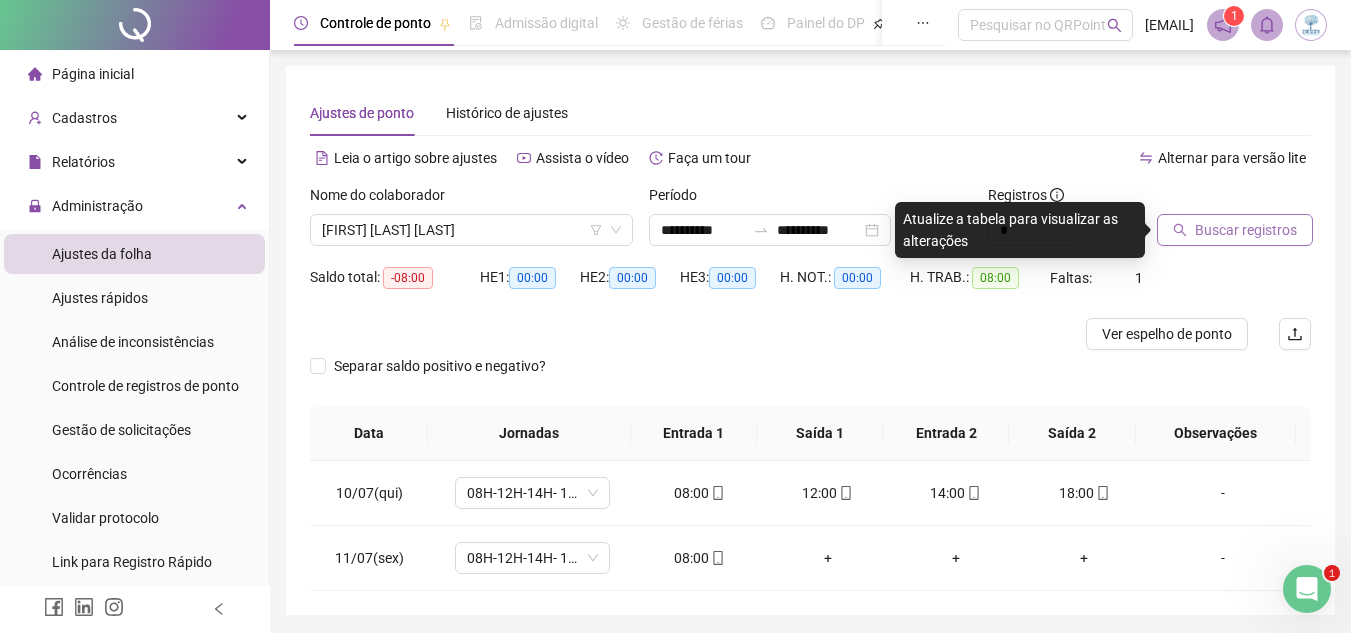 drag, startPoint x: 517, startPoint y: 239, endPoint x: 510, endPoint y: 263, distance: 25 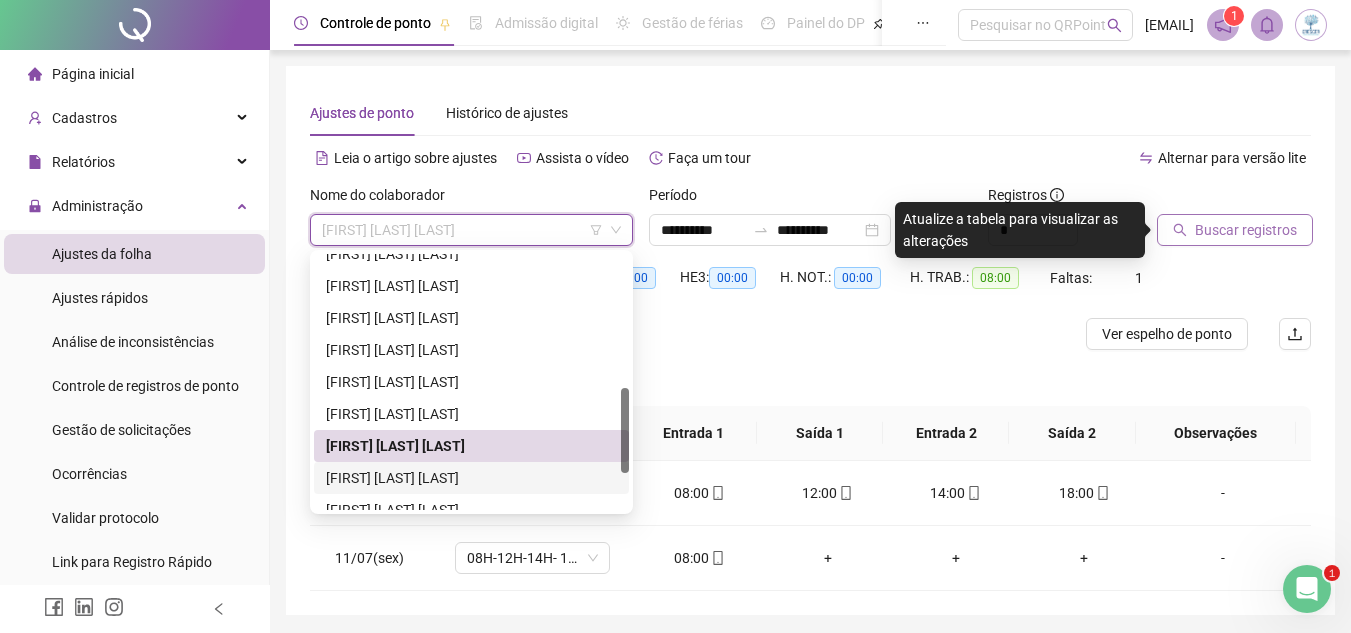 click on "[FIRST] [LAST] [LAST]" at bounding box center [471, 478] 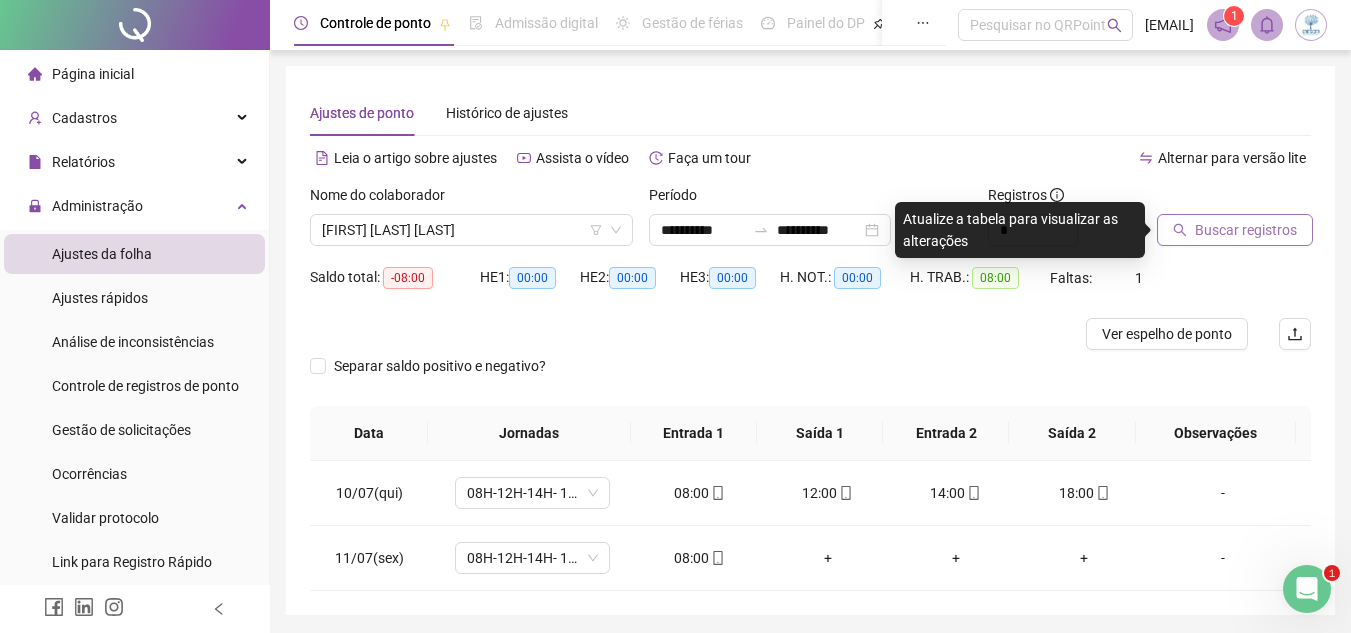 click on "Buscar registros" at bounding box center [1246, 230] 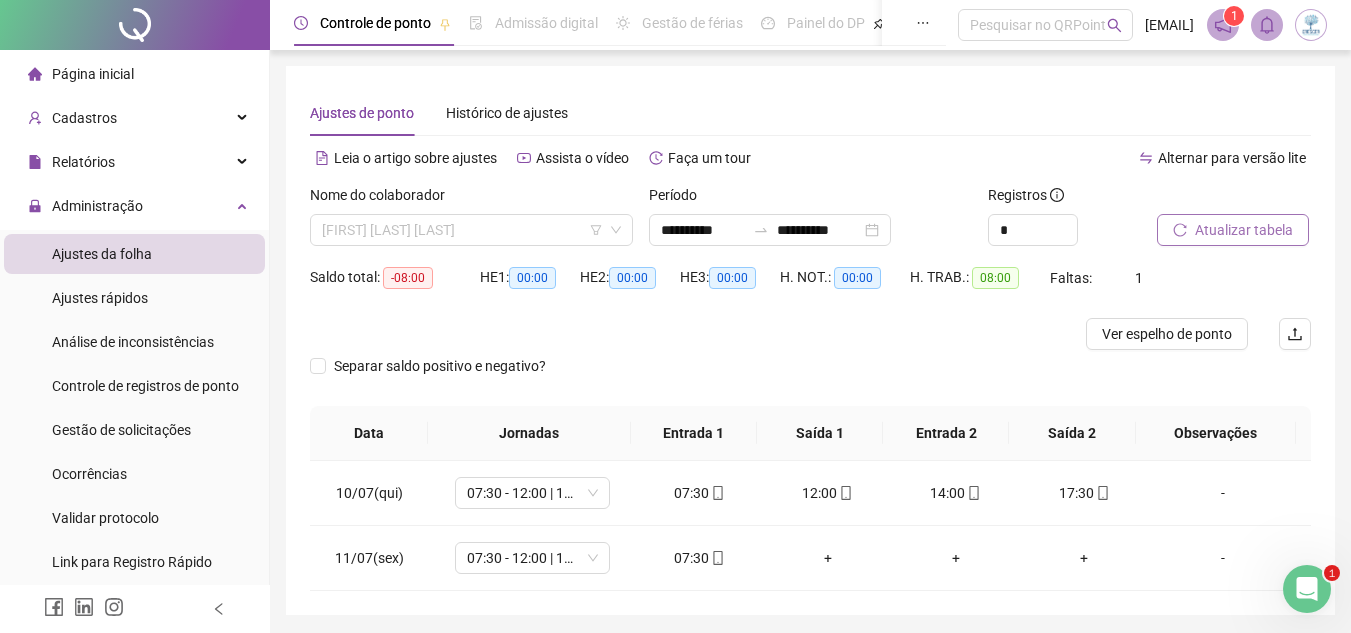 click on "[FIRST] [LAST] [LAST]" at bounding box center (471, 230) 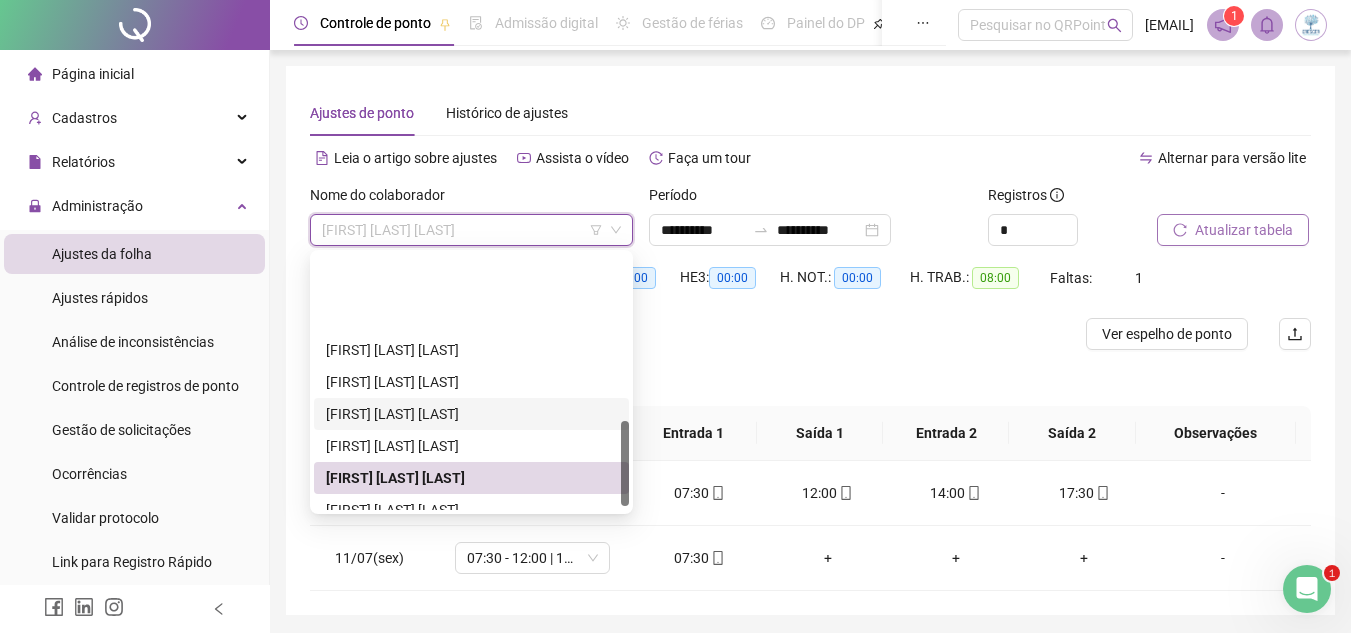 scroll, scrollTop: 512, scrollLeft: 0, axis: vertical 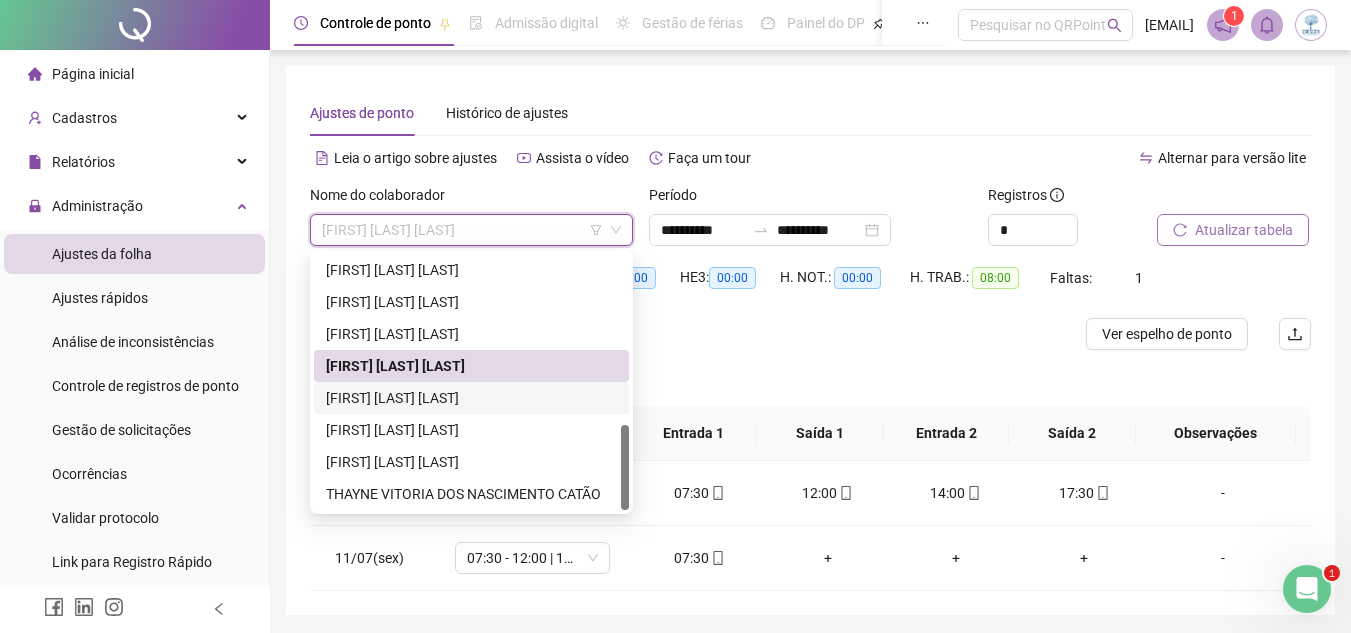 drag, startPoint x: 501, startPoint y: 402, endPoint x: 621, endPoint y: 377, distance: 122.57651 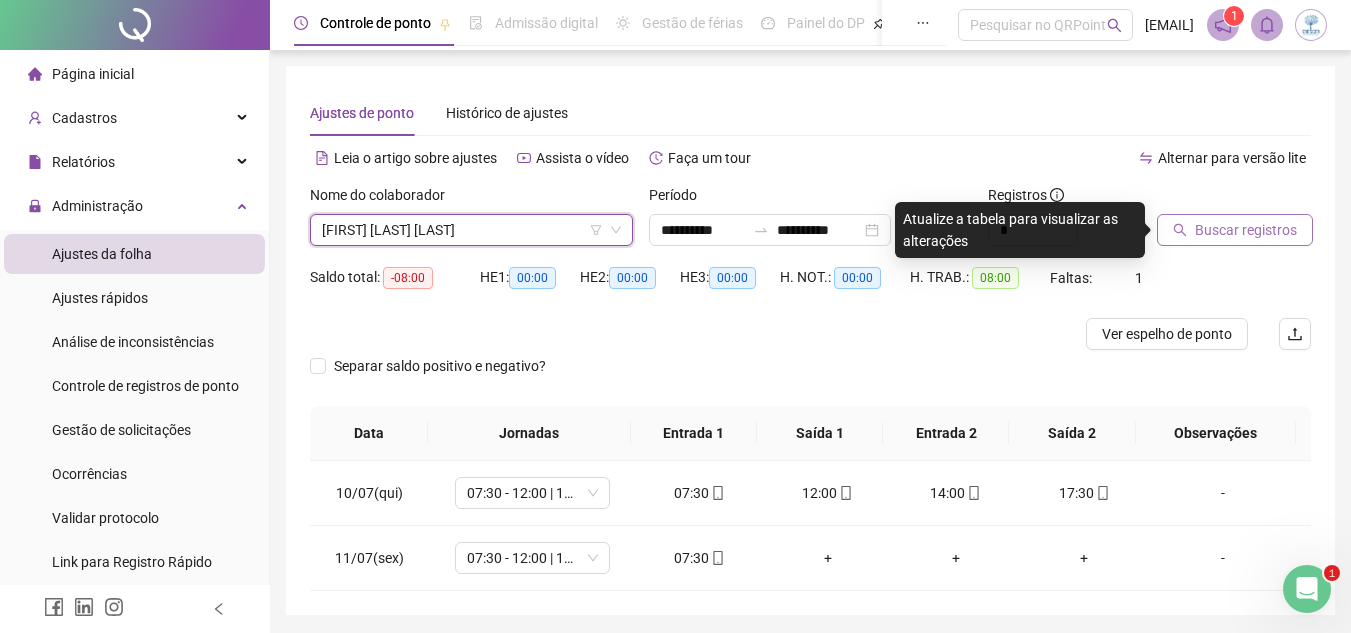 drag, startPoint x: 1241, startPoint y: 228, endPoint x: 983, endPoint y: 302, distance: 268.40268 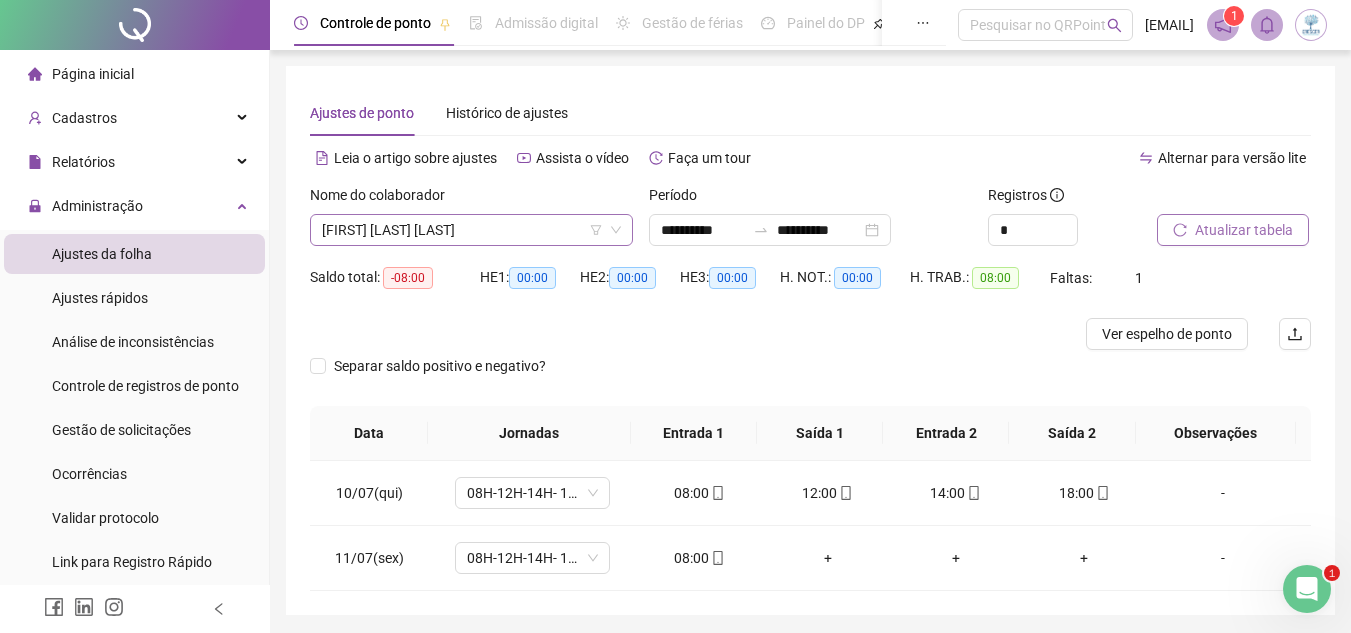 click on "[FIRST] [LAST] [LAST]" at bounding box center [471, 230] 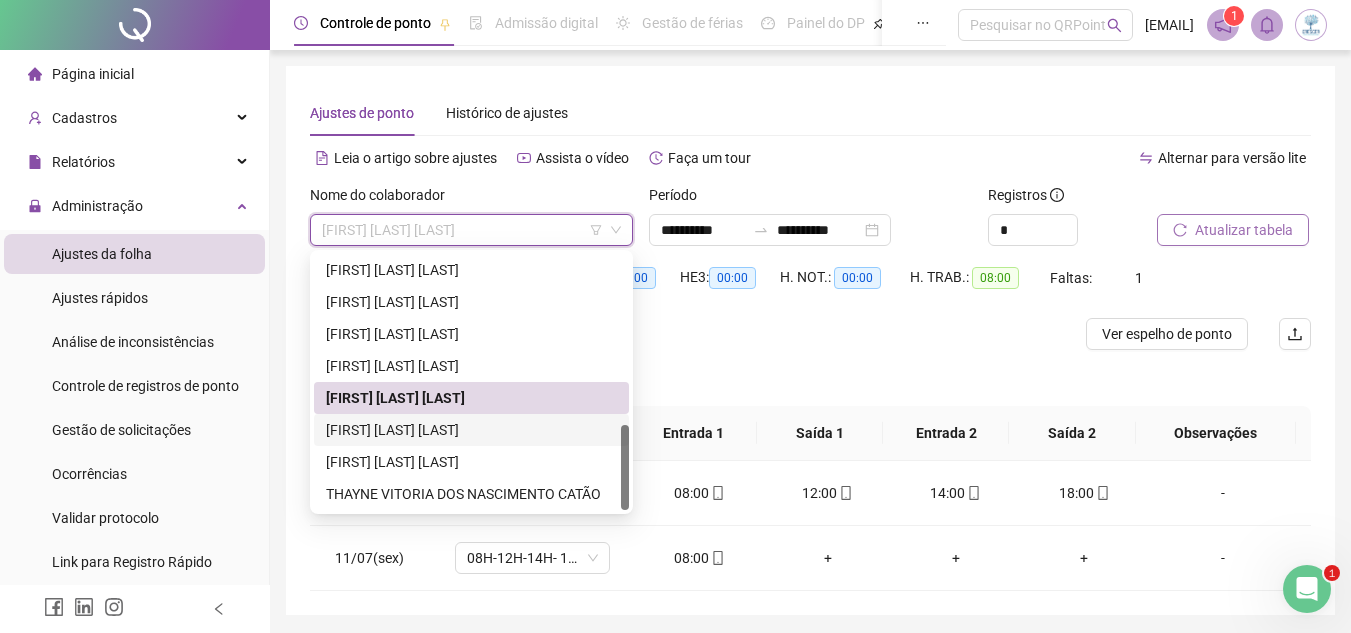 click on "[FIRST] [LAST] [LAST]" at bounding box center (471, 430) 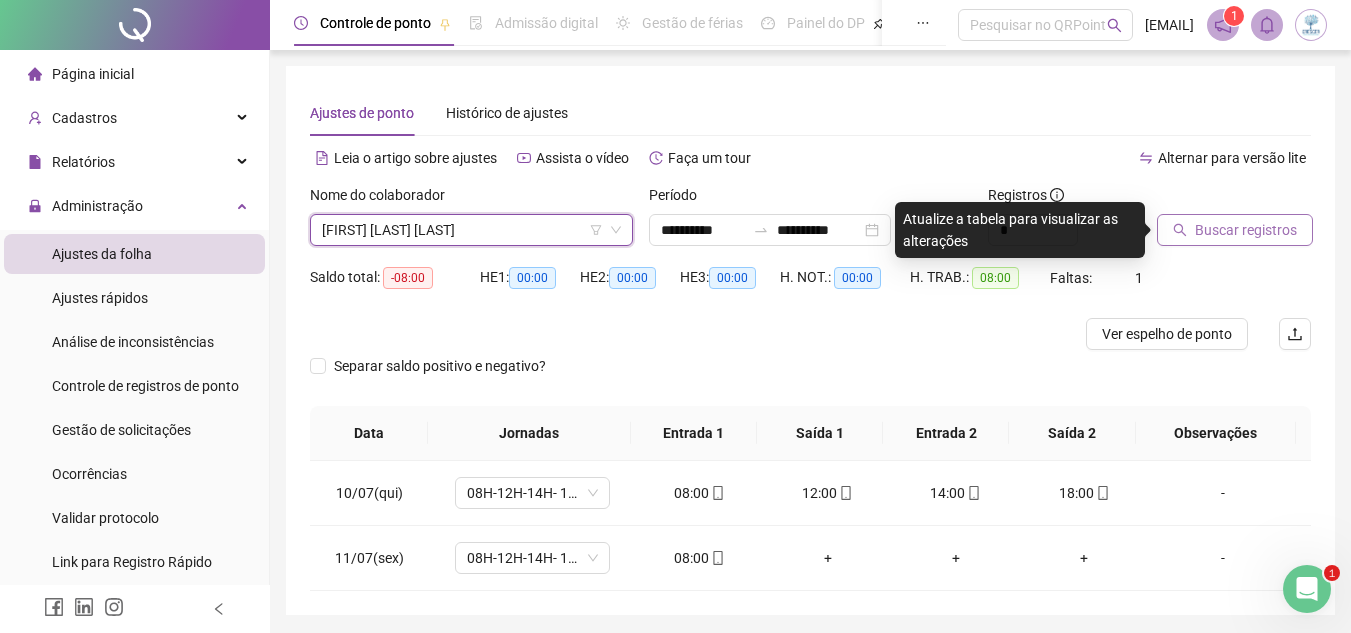 click on "Buscar registros" at bounding box center [1235, 230] 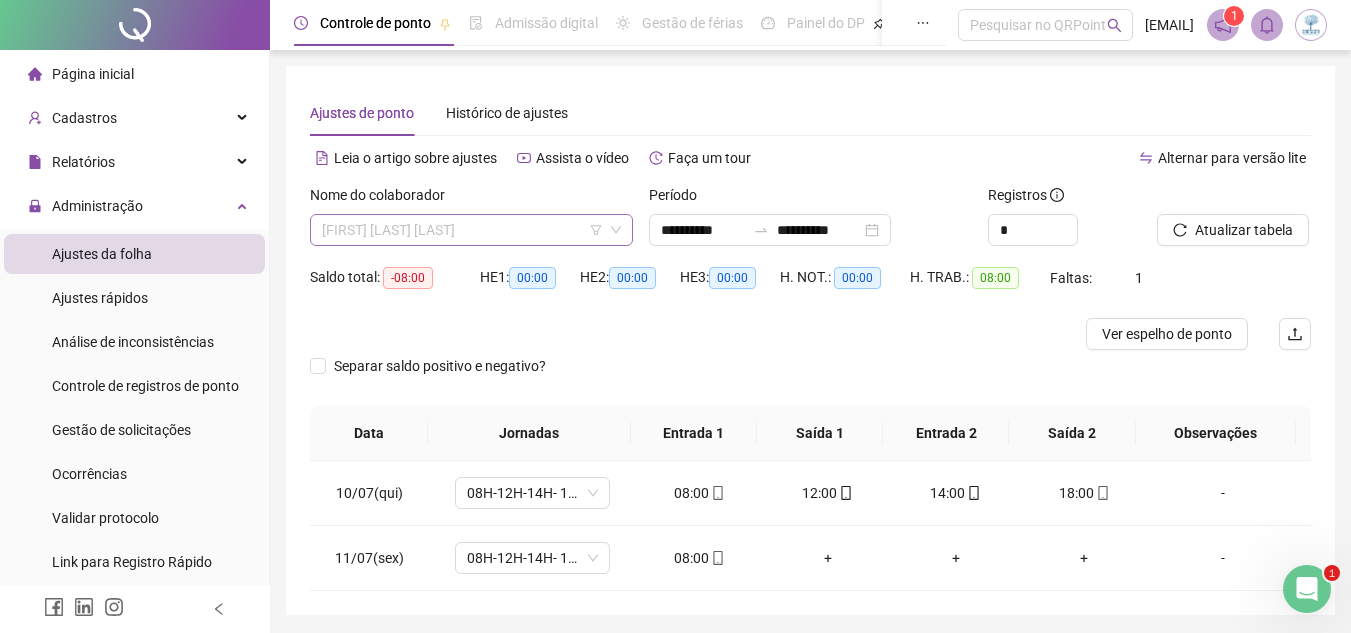 click on "[FIRST] [LAST] [LAST]" at bounding box center (471, 230) 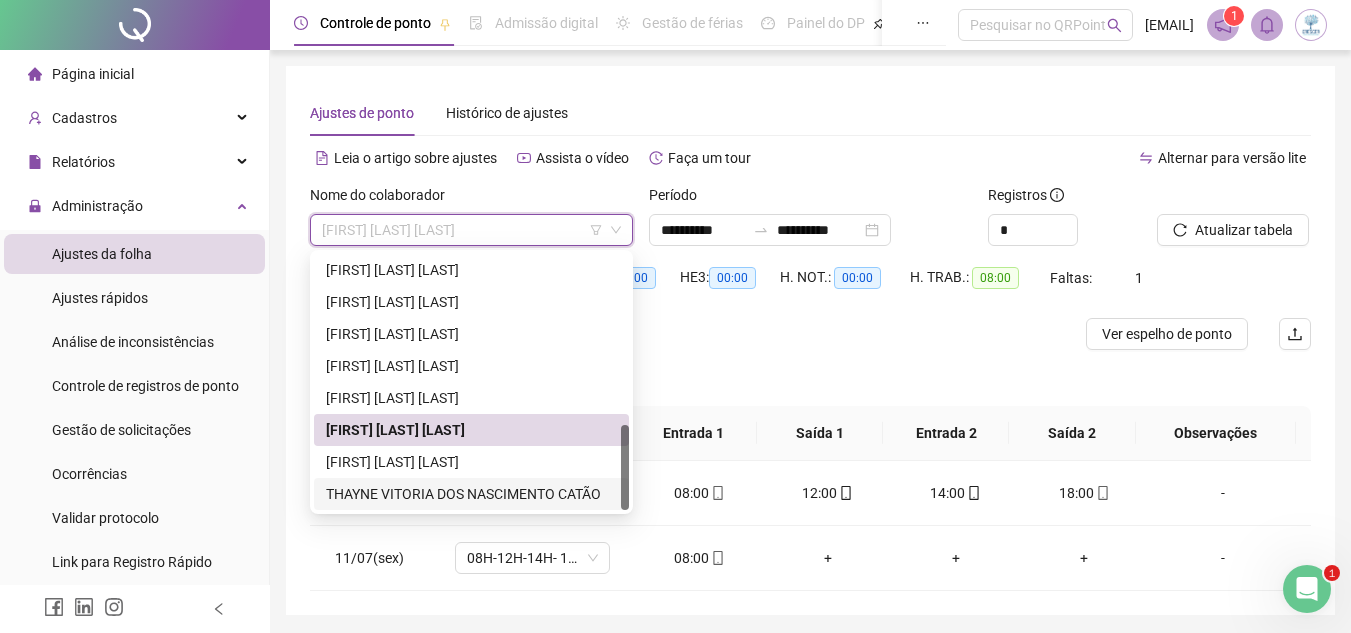 click on "THAYNE VITORIA DOS NASCIMENTO CATÃO" at bounding box center (471, 494) 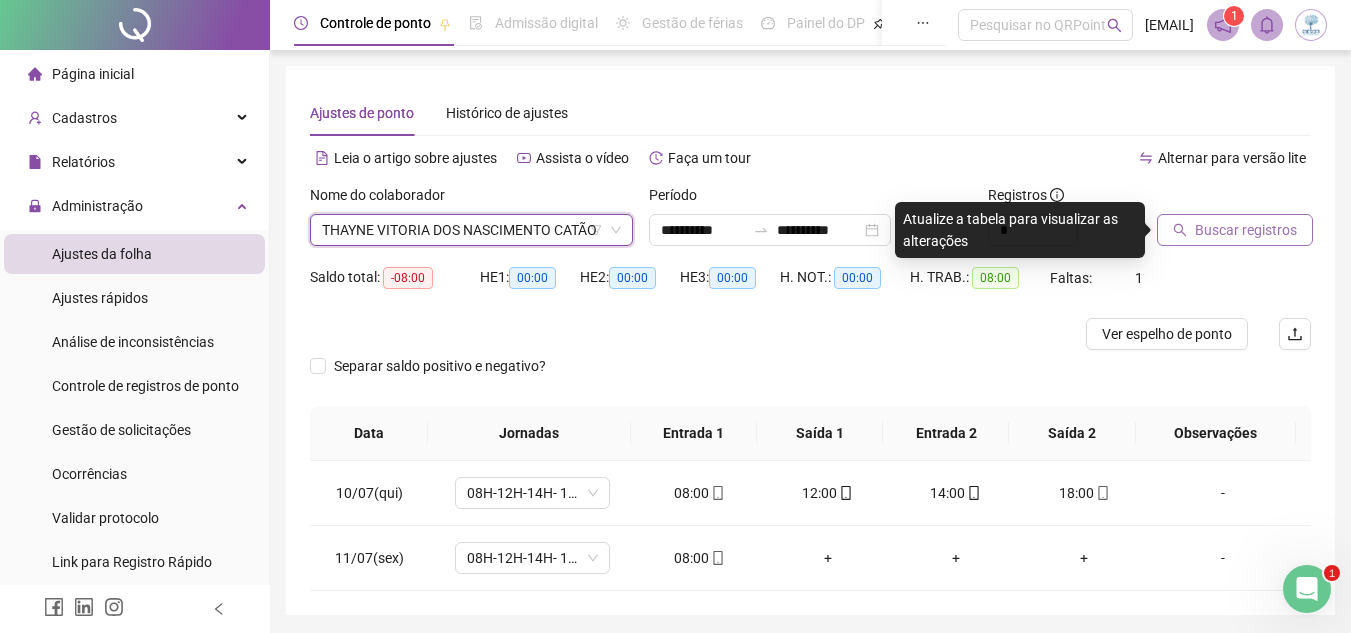 click on "Buscar registros" at bounding box center [1235, 230] 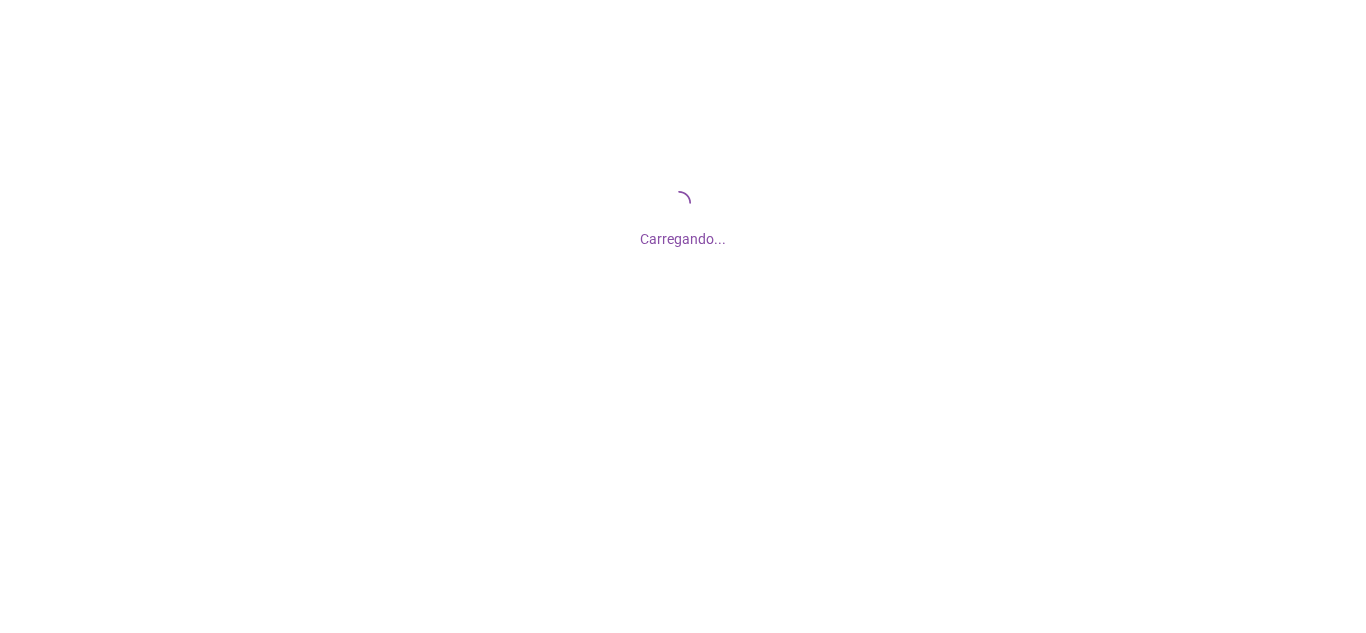 scroll, scrollTop: 0, scrollLeft: 0, axis: both 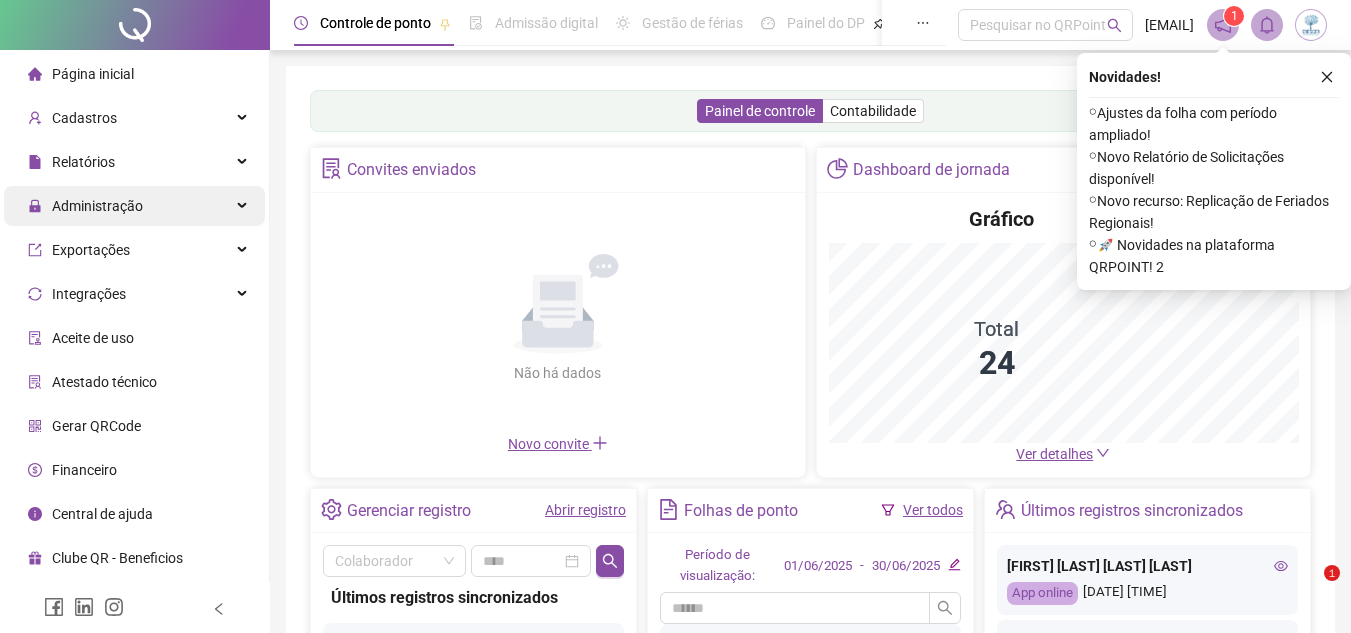 drag, startPoint x: 200, startPoint y: 210, endPoint x: 182, endPoint y: 221, distance: 21.095022 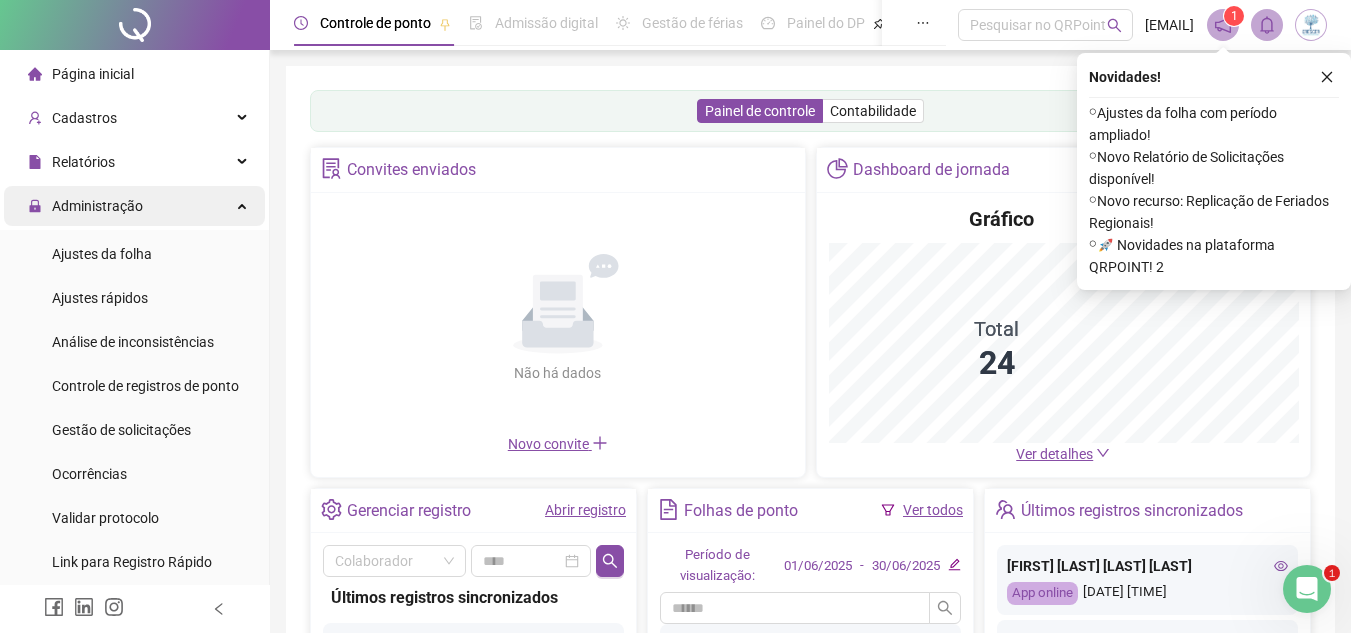 scroll, scrollTop: 0, scrollLeft: 0, axis: both 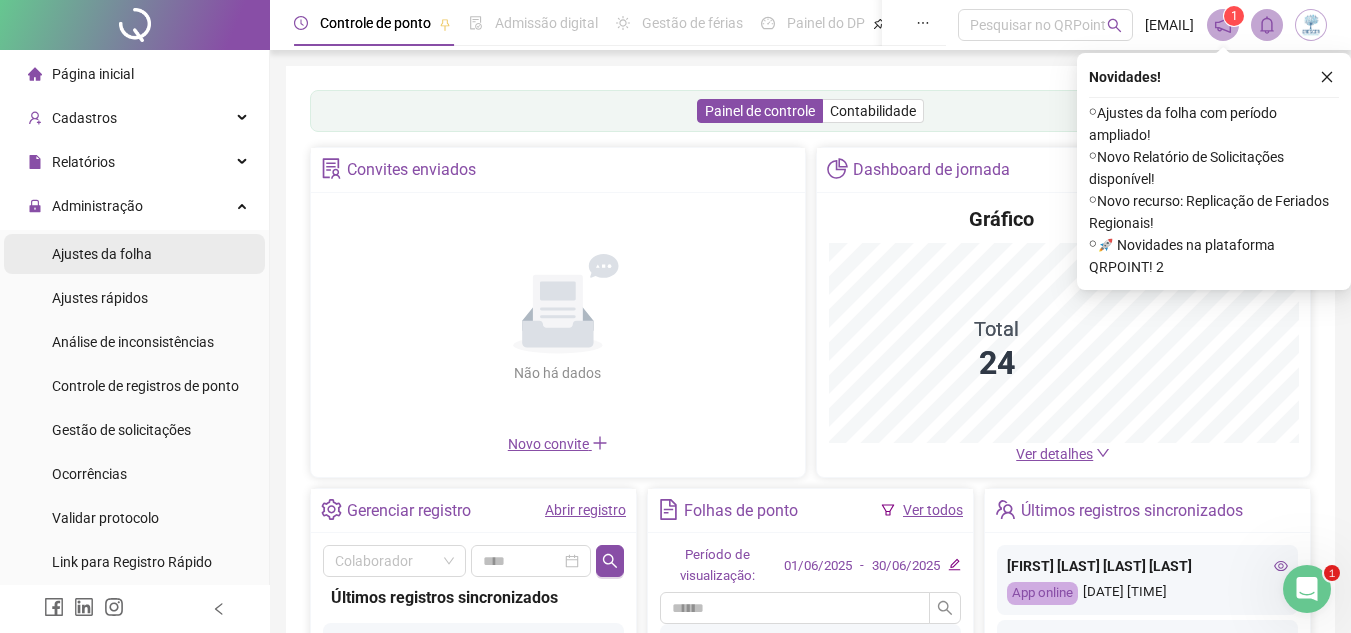 click on "Ajustes da folha" at bounding box center (102, 254) 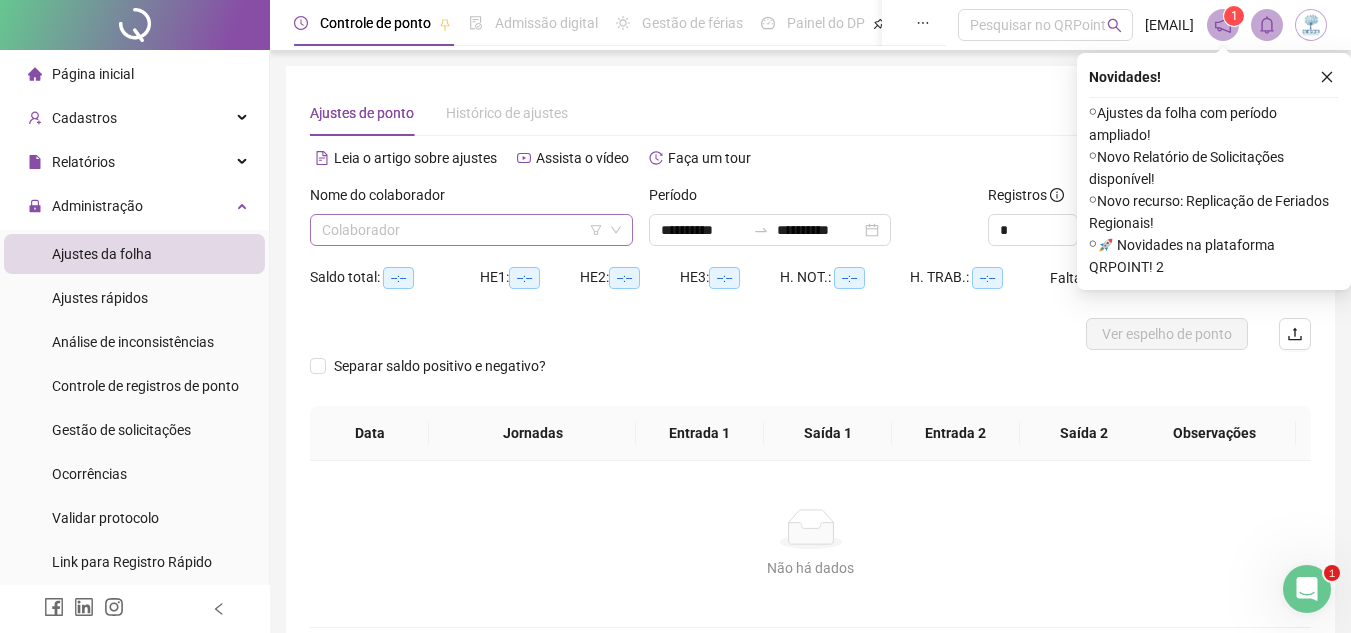 click at bounding box center [465, 230] 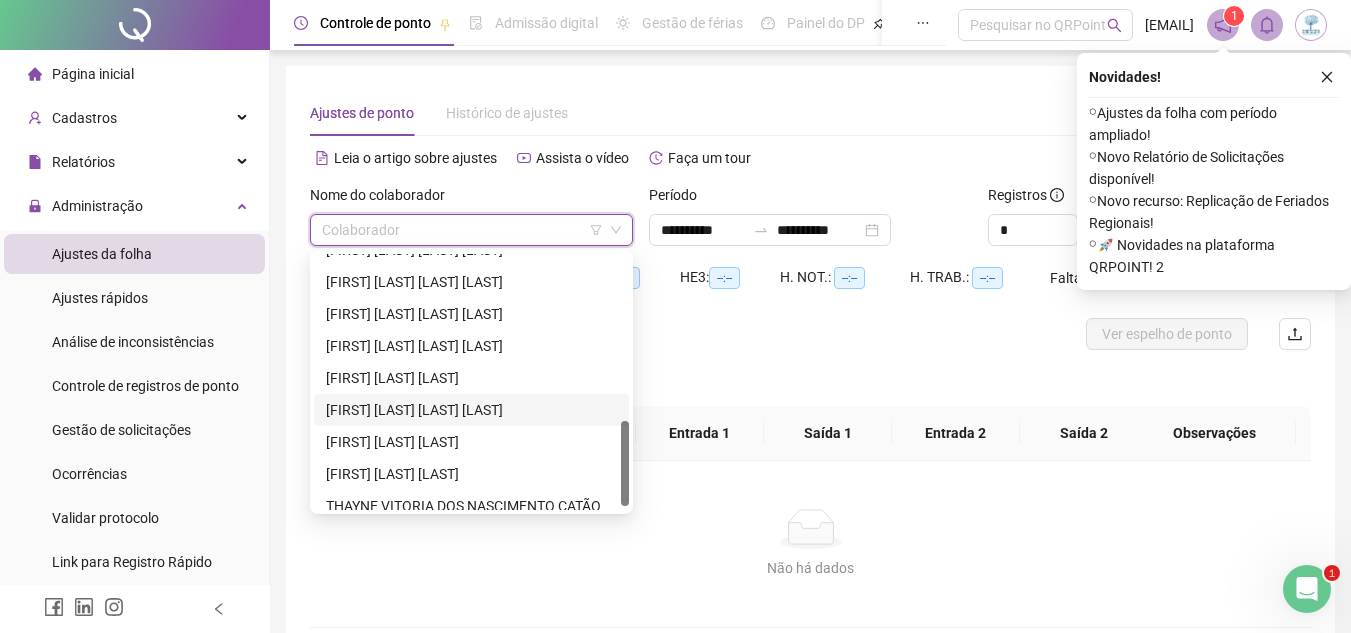 scroll, scrollTop: 512, scrollLeft: 0, axis: vertical 